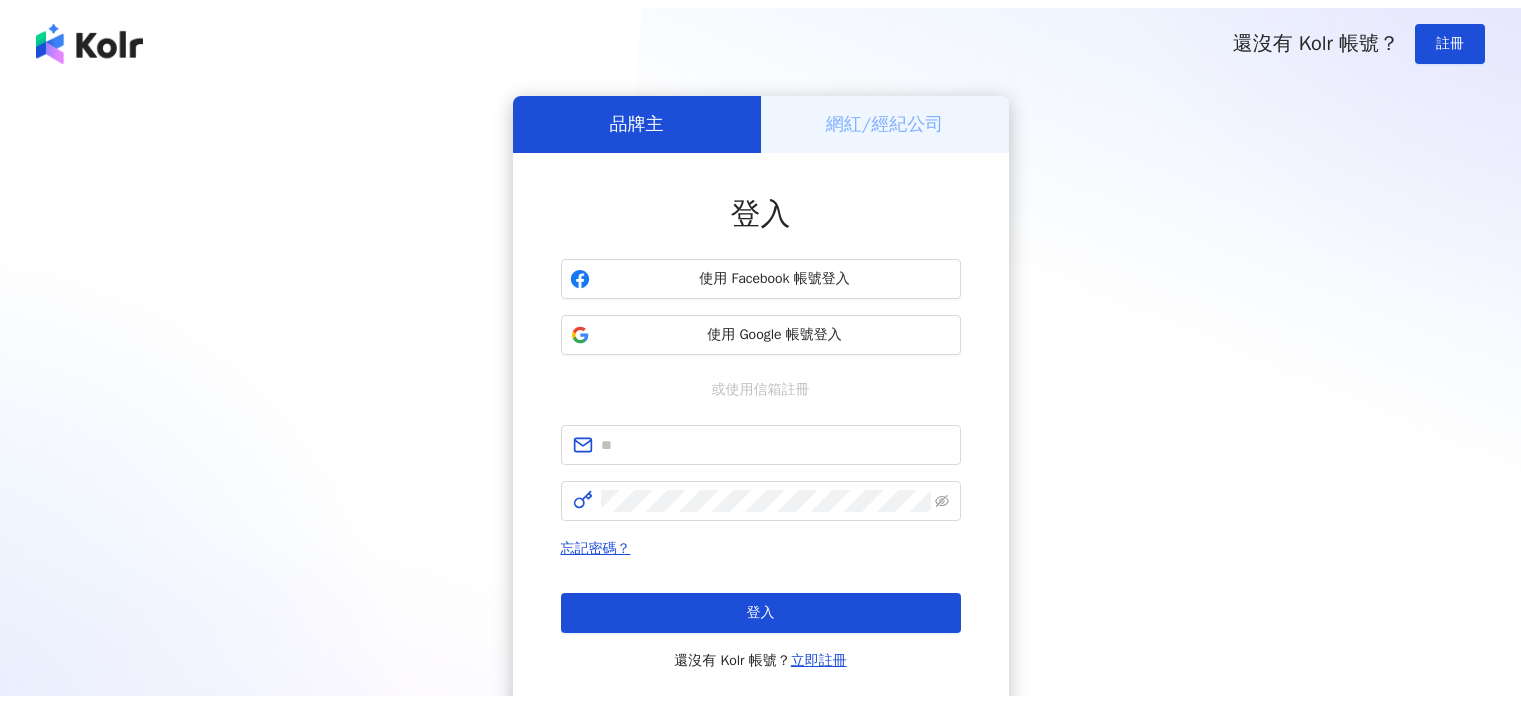 scroll, scrollTop: 0, scrollLeft: 0, axis: both 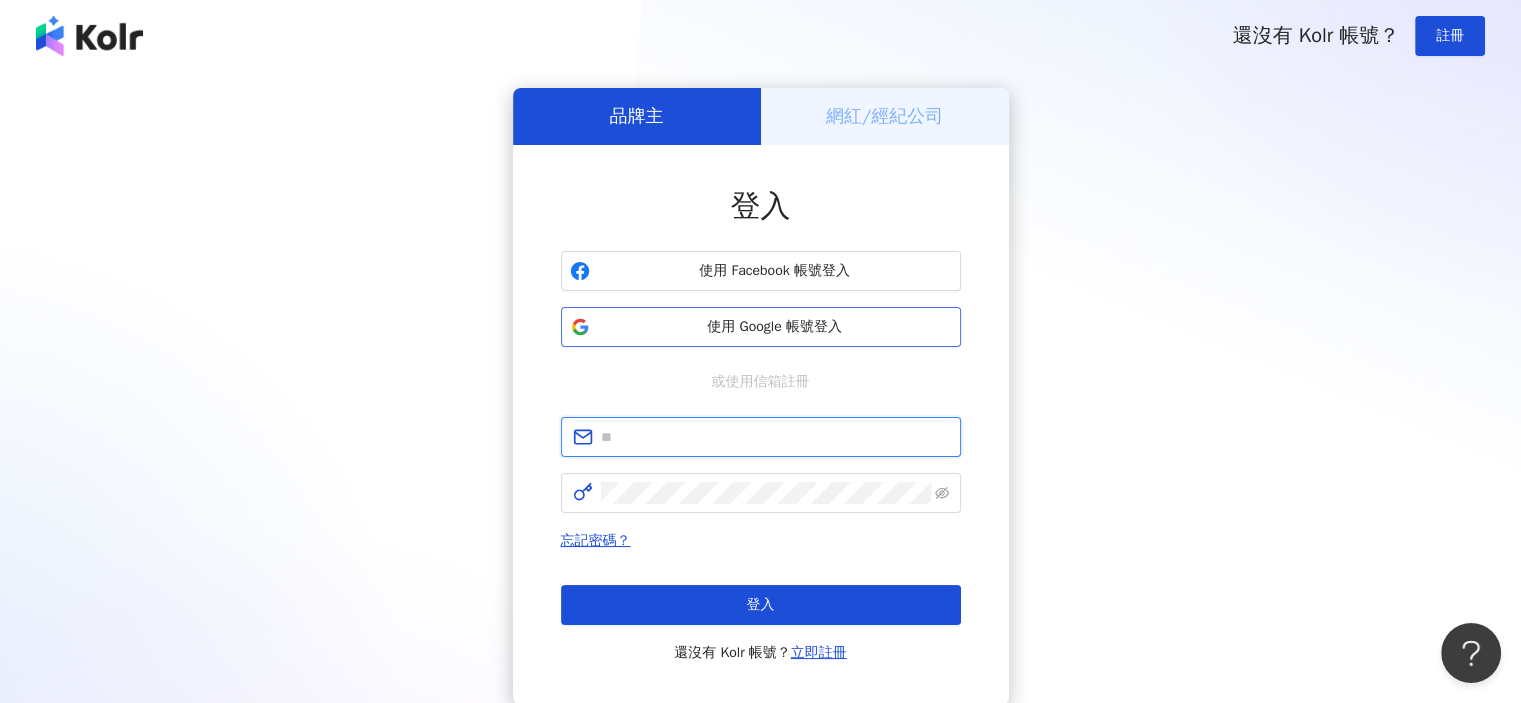 type on "**********" 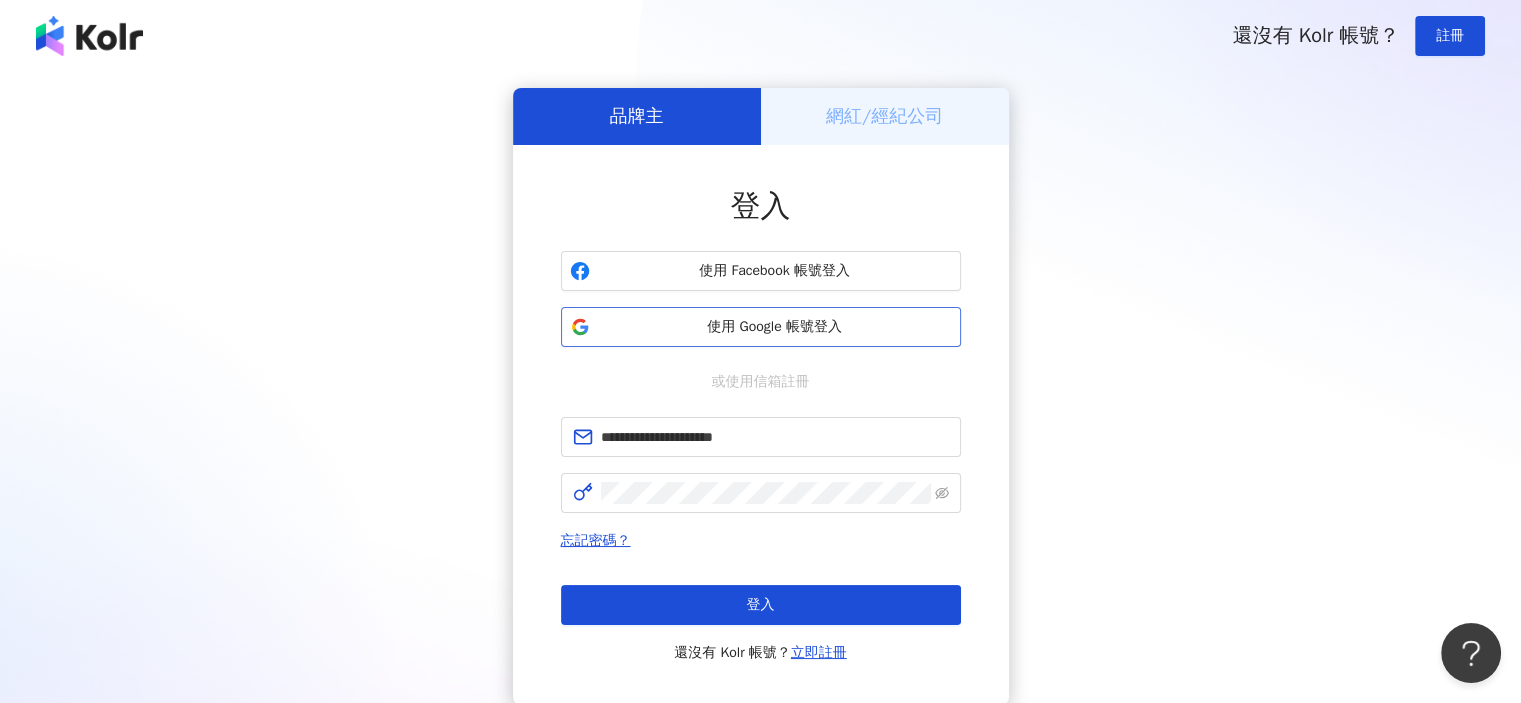 click on "使用 Google 帳號登入" at bounding box center (775, 327) 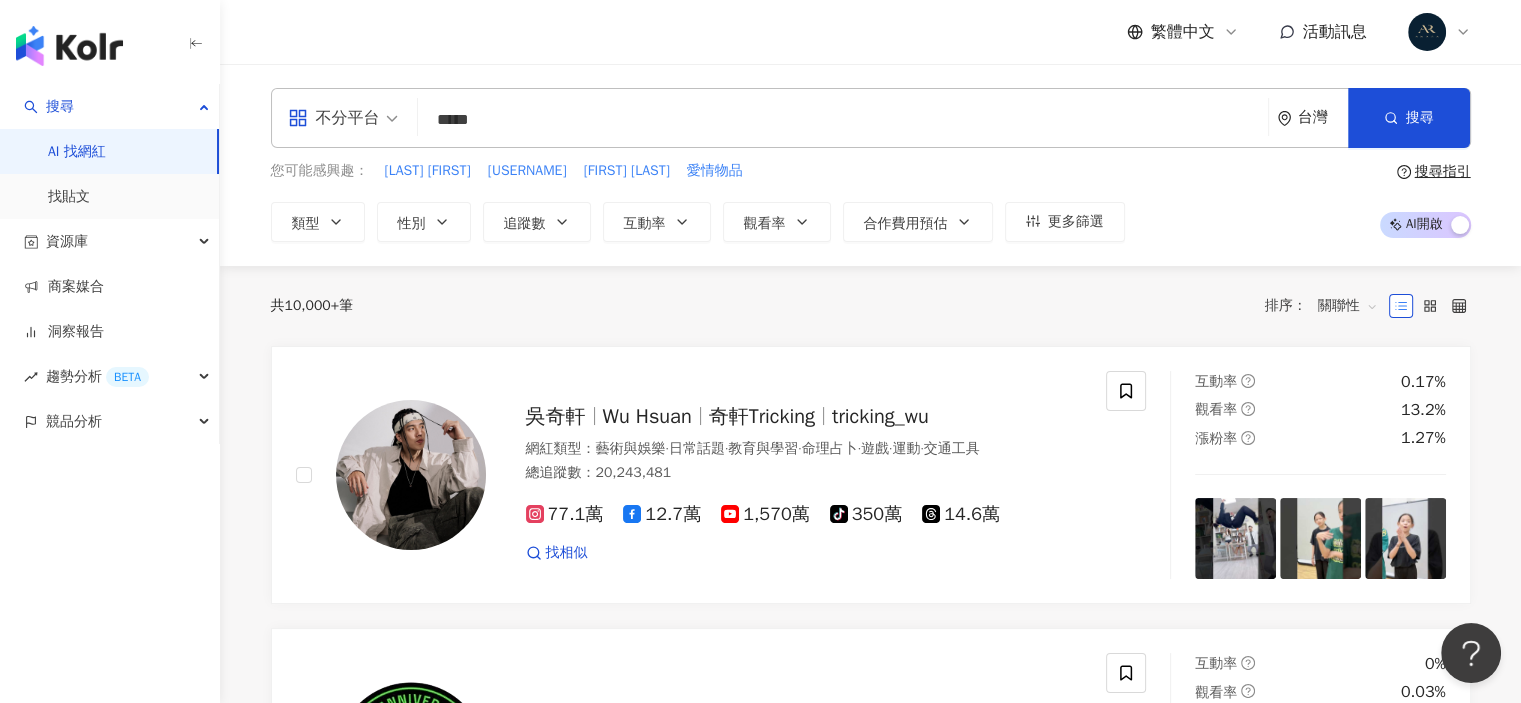 type on "***" 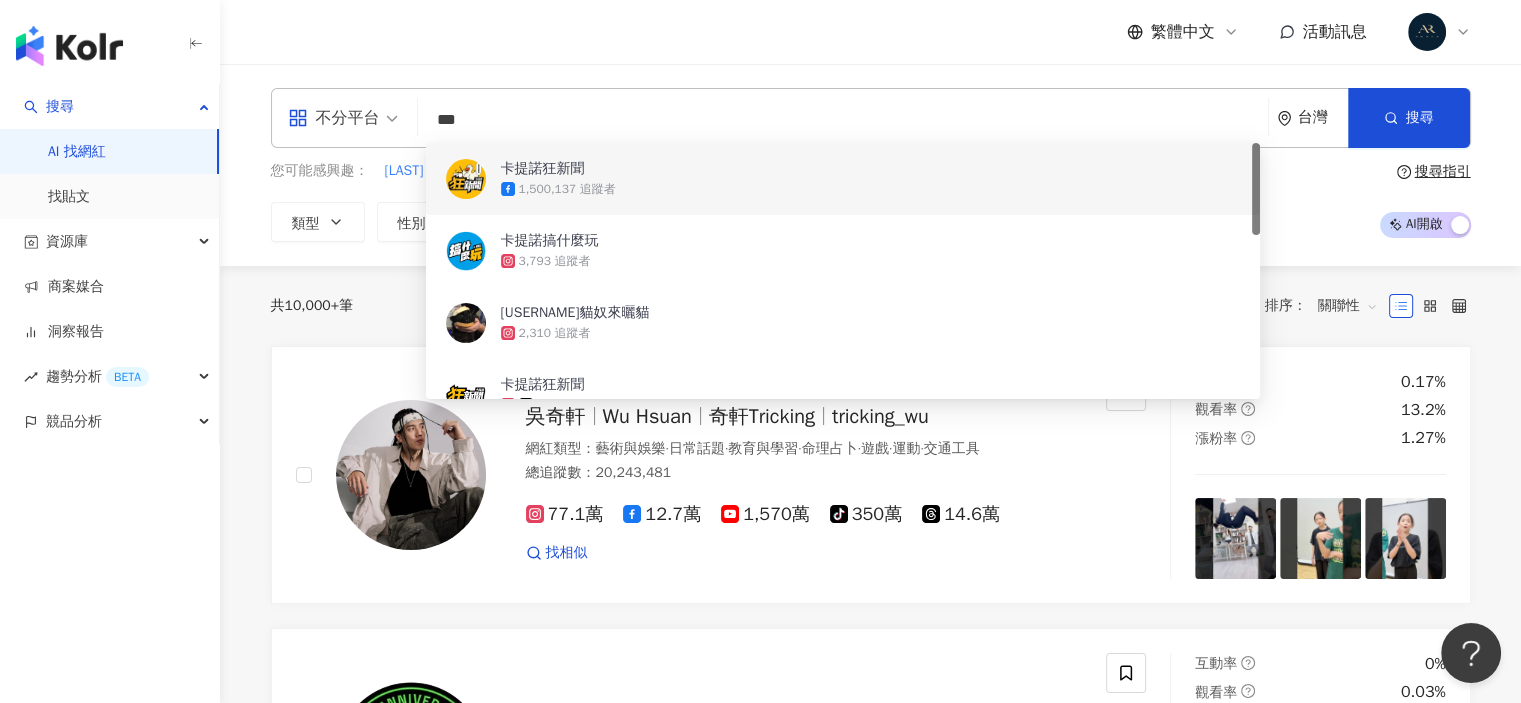 click on "1,500,137   追蹤者" at bounding box center [871, 189] 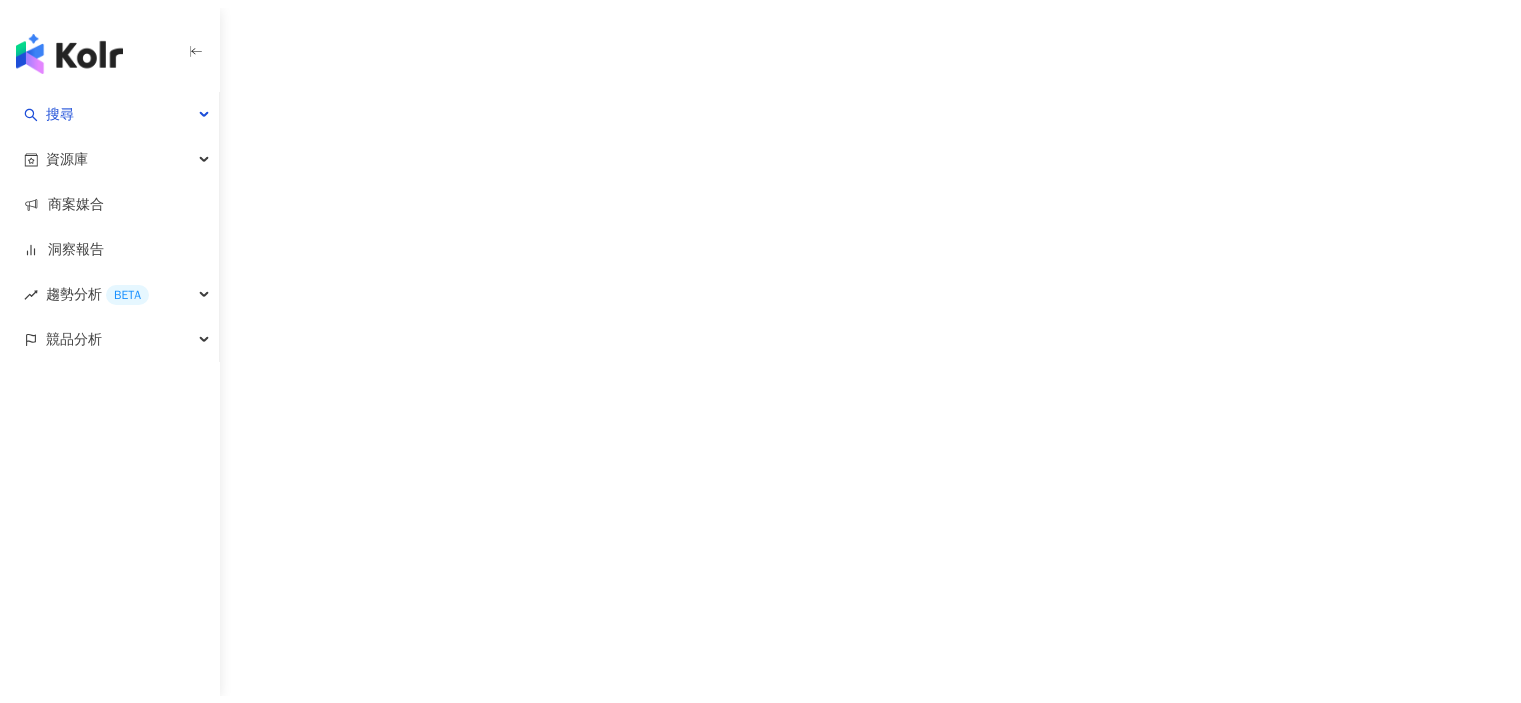 scroll, scrollTop: 0, scrollLeft: 0, axis: both 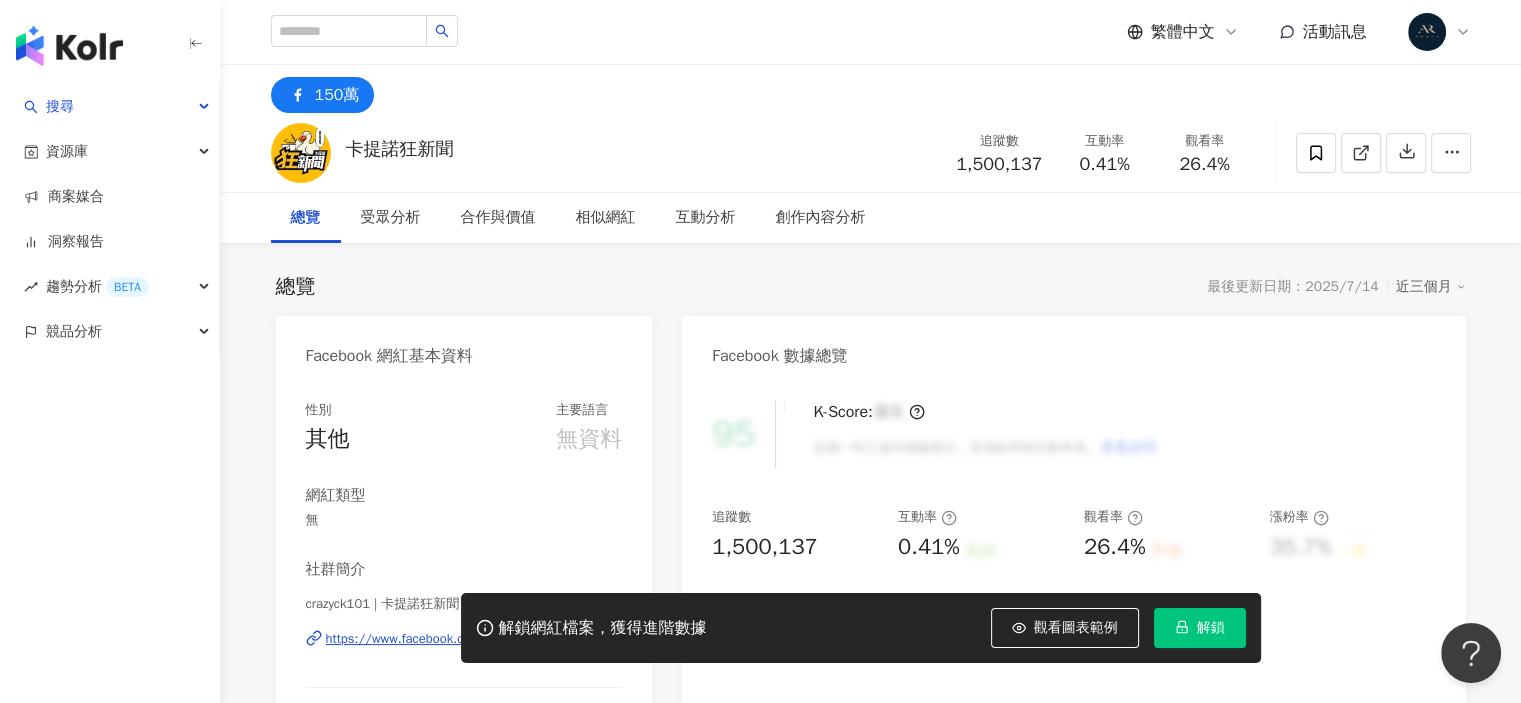 click on "解鎖" at bounding box center [1211, 628] 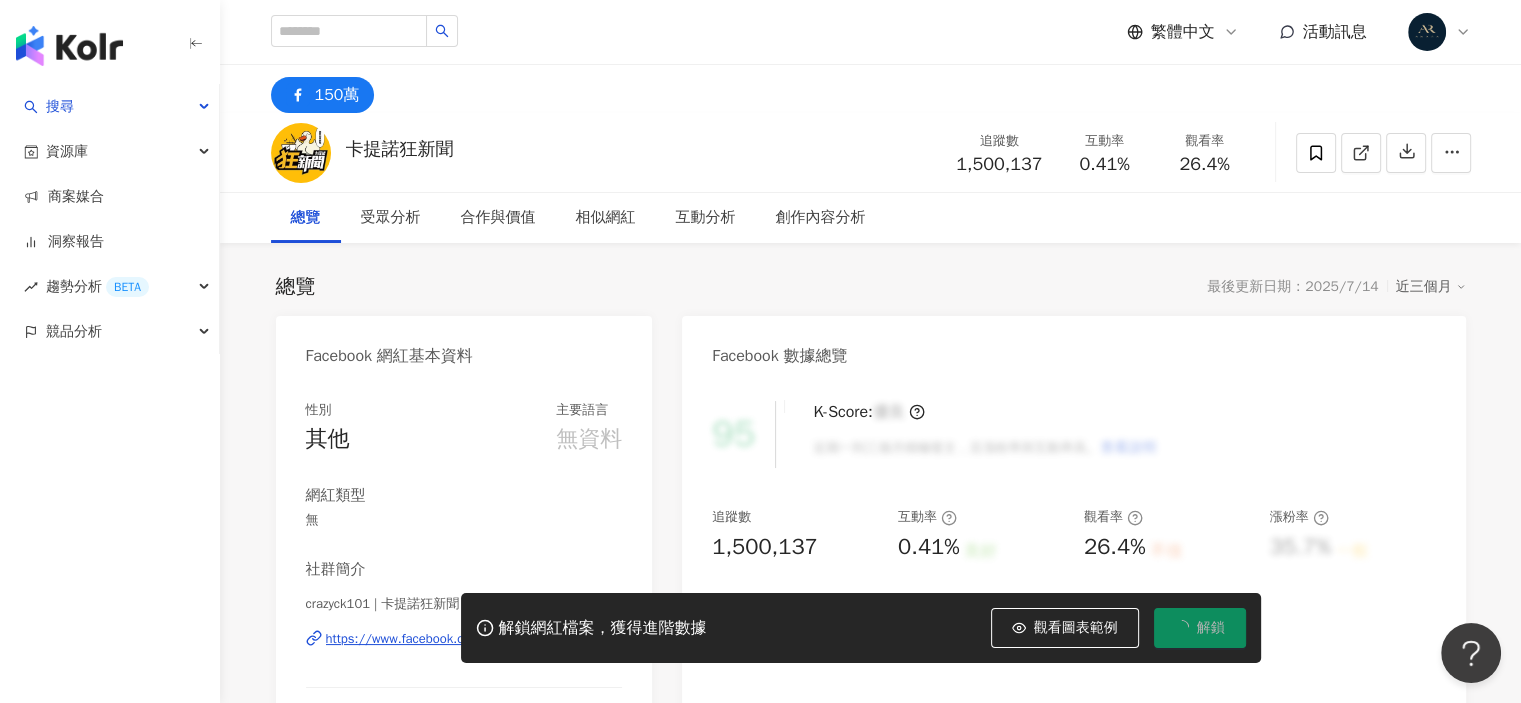 scroll, scrollTop: 400, scrollLeft: 0, axis: vertical 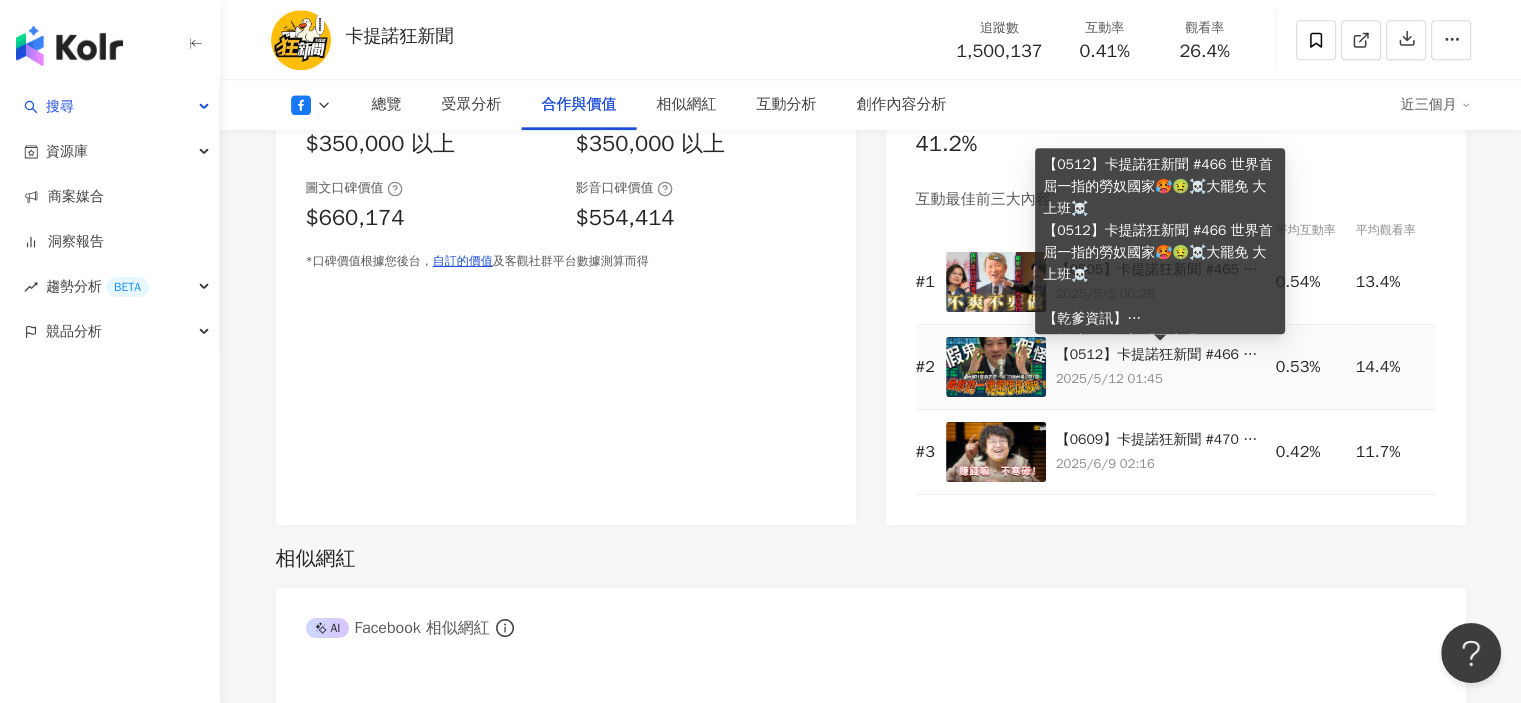 click on "【0512】卡提諾狂新聞 #466 世界首屈一指的勞奴國家🥵🤢☠️大罷免 大上班☠️
【0512】卡提諾狂新聞 #466 世界首屈一指的勞奴國家🥵🤢☠️大罷免 大上班☠️
【乾爹資訊】
結帳時使用狂新聞優惠碼 【crazynews】
或前往網站
👉https://saily.com/crazynews
🎉即享 85 折獨家優惠！🎉
📶Saily Esim
📶讓你出國也能輕鬆當活網超人！
行動裝置下載 Saily 應用程式
190個國家/地區隨你挑選
購買 Saily 數據方案" at bounding box center (1161, 355) 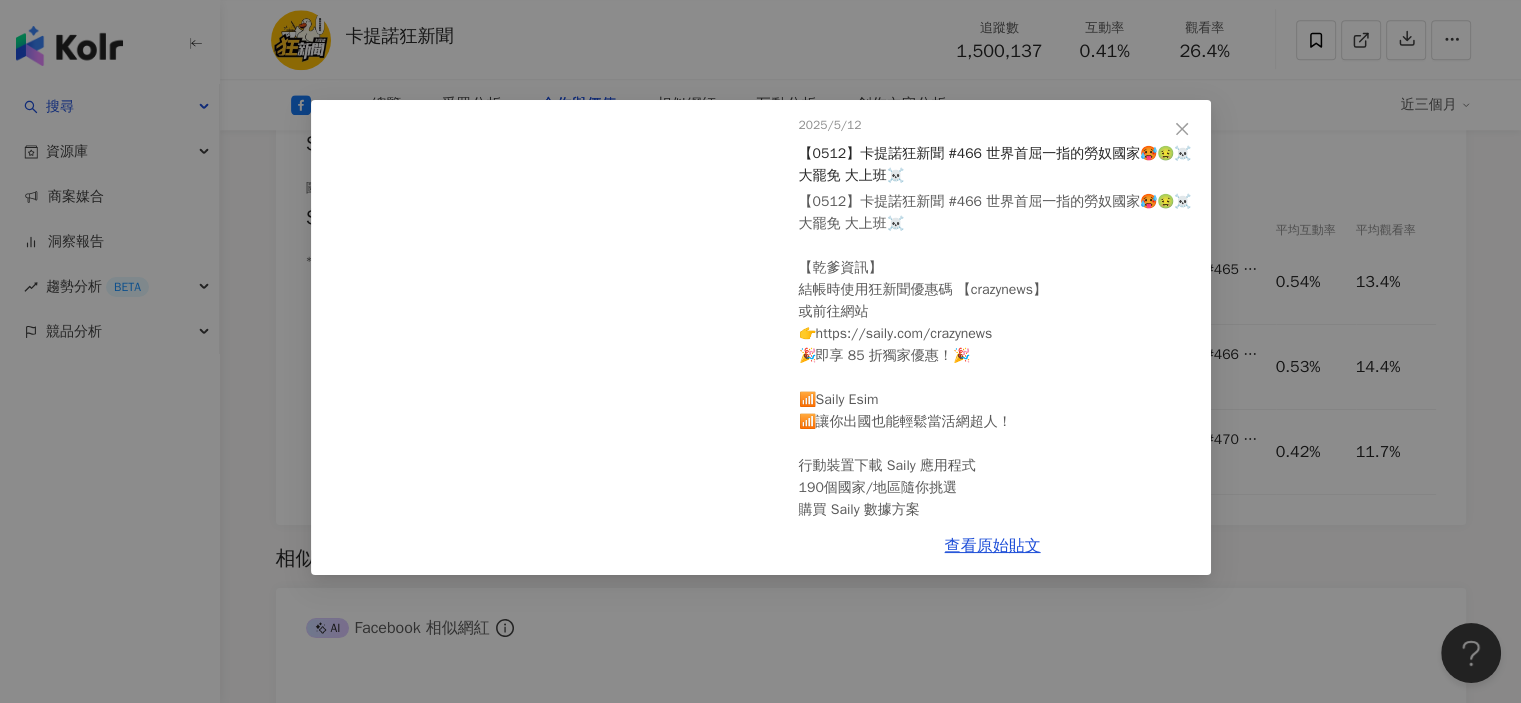 scroll, scrollTop: 97, scrollLeft: 0, axis: vertical 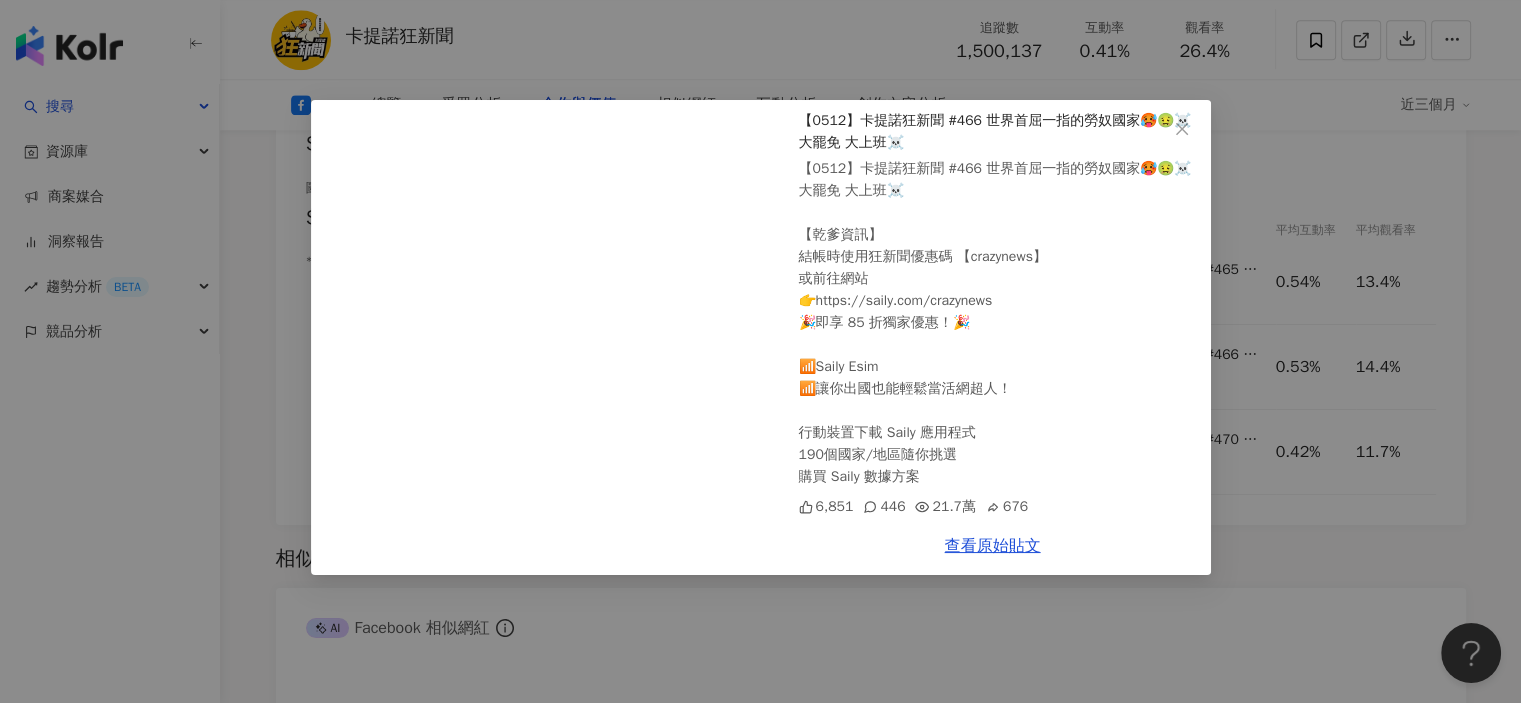 click on "卡提諾狂新聞 2025/5/12 【0512】卡提諾狂新聞 #466 世界首屈一指的勞奴國家🥵🤢☠️大罷免 大上班☠️  【0512】卡提諾狂新聞 #466 世界首屈一指的勞奴國家🥵🤢☠️大罷免 大上班☠️
【乾爹資訊】
結帳時使用狂新聞優惠碼 【crazynews】
或前往網站
👉https://saily.com/crazynews
🎉即享 85 折獨家優惠！🎉
📶Saily Esim
📶讓你出國也能輕鬆當活網超人！
行動裝置下載 Saily 應用程式
190個國家/地區隨你挑選
購買 Saily 數據方案 6,851 446 21.7萬 676 查看原始貼文" at bounding box center (760, 351) 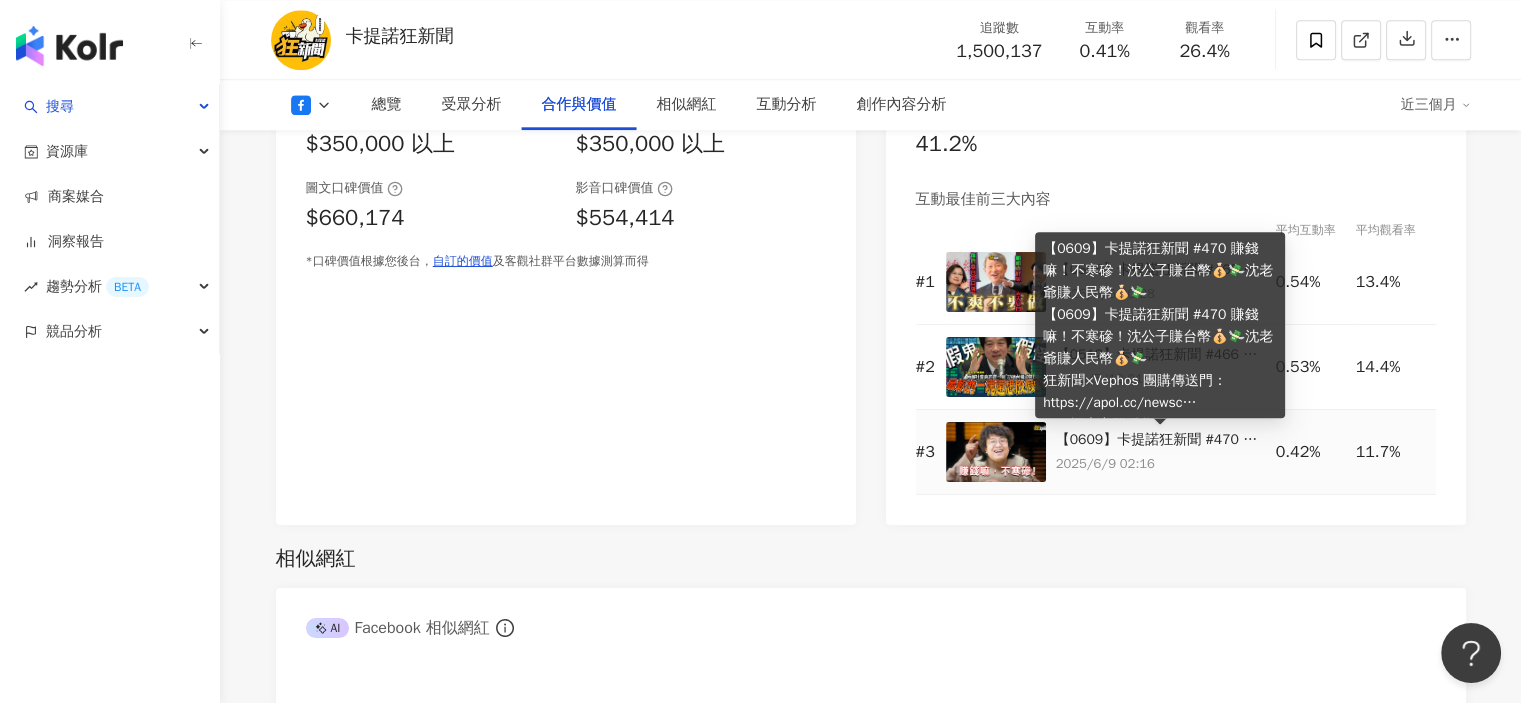 click on "【0609】卡提諾狂新聞 #470 賺錢嘛！不寒磣！沈公子賺台幣💰💸沈老爺賺人民幣💰💸
【0609】卡提諾狂新聞 #470 賺錢嘛！不寒磣！沈公子賺台幣💰💸沈老爺賺人民幣💰💸
狂新聞×Vephos 團購傳送門：https://apol.cc/newsc
❄18坪大空間淨化 Vephos True❄ $11,800 (原價$13,900)
❄7坪小空間省錢 Apolnus Ultra S7❄ $3,888 (原價$3,999)
🎉優惠🎉空氣清淨機買大送小，買小送小！（買true送s7，買s7送s7）
📢 Ultra S7 買一送一 🎉 下單一台即可獲得兩台！
🔥 訂單爆量！感謝您的支持！ 🔥
✅ 若您選擇 「買大送小」方案，True 將優先寄出，敬請留意物流通知📩
請繼續支持狂新聞👇👇
合作or商務邀約請寄信至下方信箱
9487mybigbro@appimc.com" at bounding box center [1161, 440] 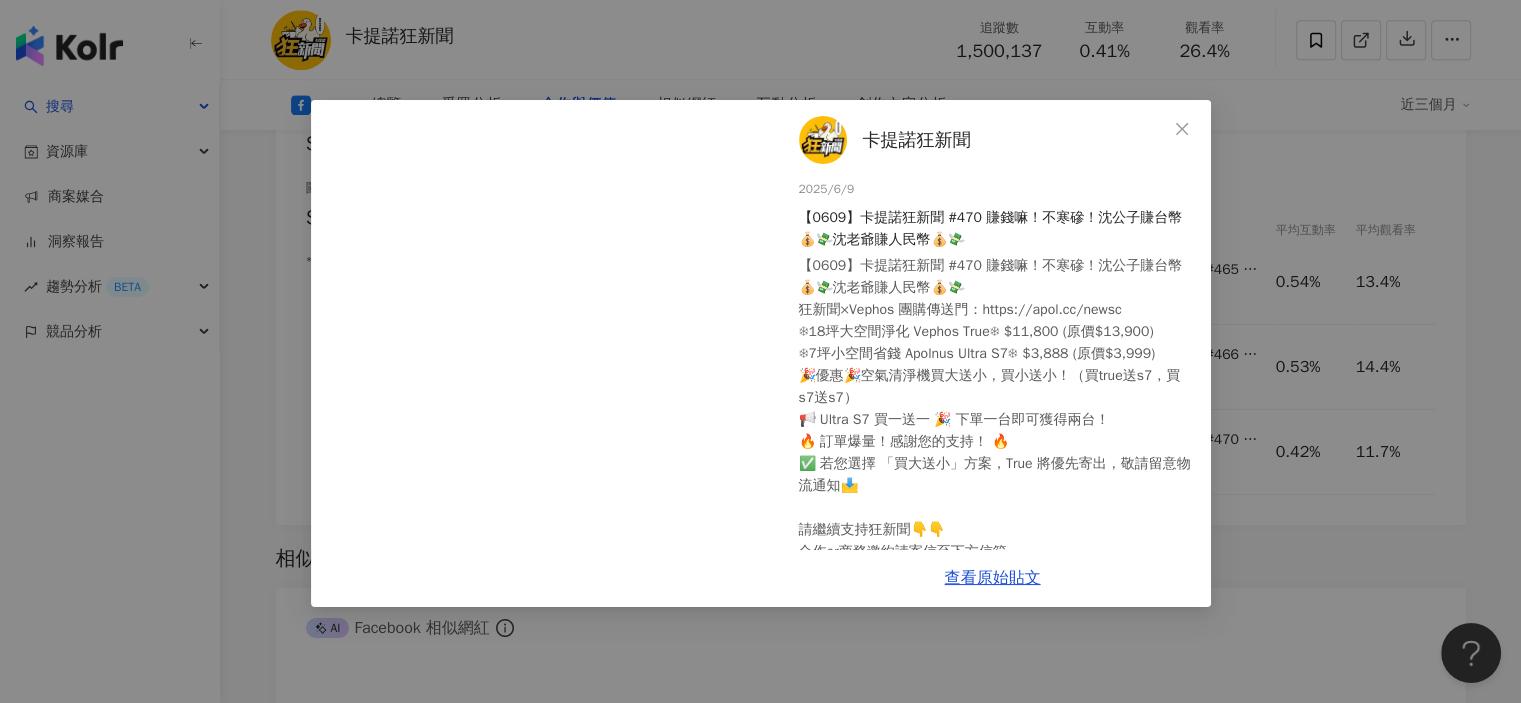 scroll, scrollTop: 65, scrollLeft: 0, axis: vertical 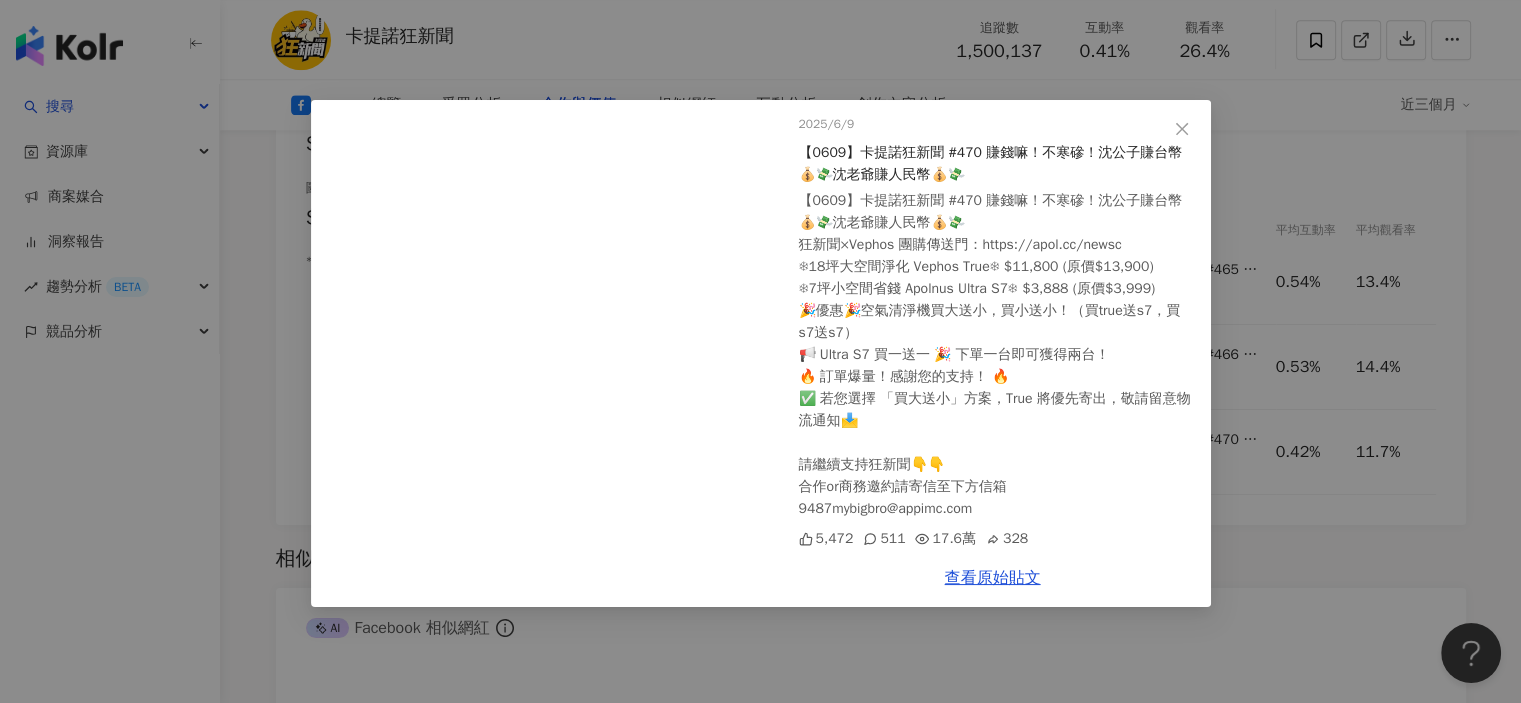 click on "卡提諾狂新聞 2025/6/9 【0609】卡提諾狂新聞 #470 賺錢嘛！不寒磣！沈公子賺台幣💰💸沈老爺賺人民幣💰💸 【0609】卡提諾狂新聞 #470 賺錢嘛！不寒磣！沈公子賺台幣💰💸沈老爺賺人民幣💰💸
狂新聞×Vephos 團購傳送門：https://apol.cc/newsc
❄18坪大空間淨化 Vephos True❄ $11,800 (原價$13,900)
❄7坪小空間省錢 Apolnus Ultra S7❄ $3,888 (原價$3,999)
🎉優惠🎉空氣清淨機買大送小，買小送小！（買true送s7，買s7送s7）
📢 Ultra S7 買一送一 🎉 下單一台即可獲得兩台！
🔥 訂單爆量！感謝您的支持！ 🔥
✅ 若您選擇 「買大送小」方案，True 將優先寄出，敬請留意物流通知📩
請繼續支持狂新聞👇👇
合作or商務邀約請寄信至下方信箱
9487mybigbro@appimc.com 5,472 511 17.6萬 328 查看原始貼文" at bounding box center [760, 351] 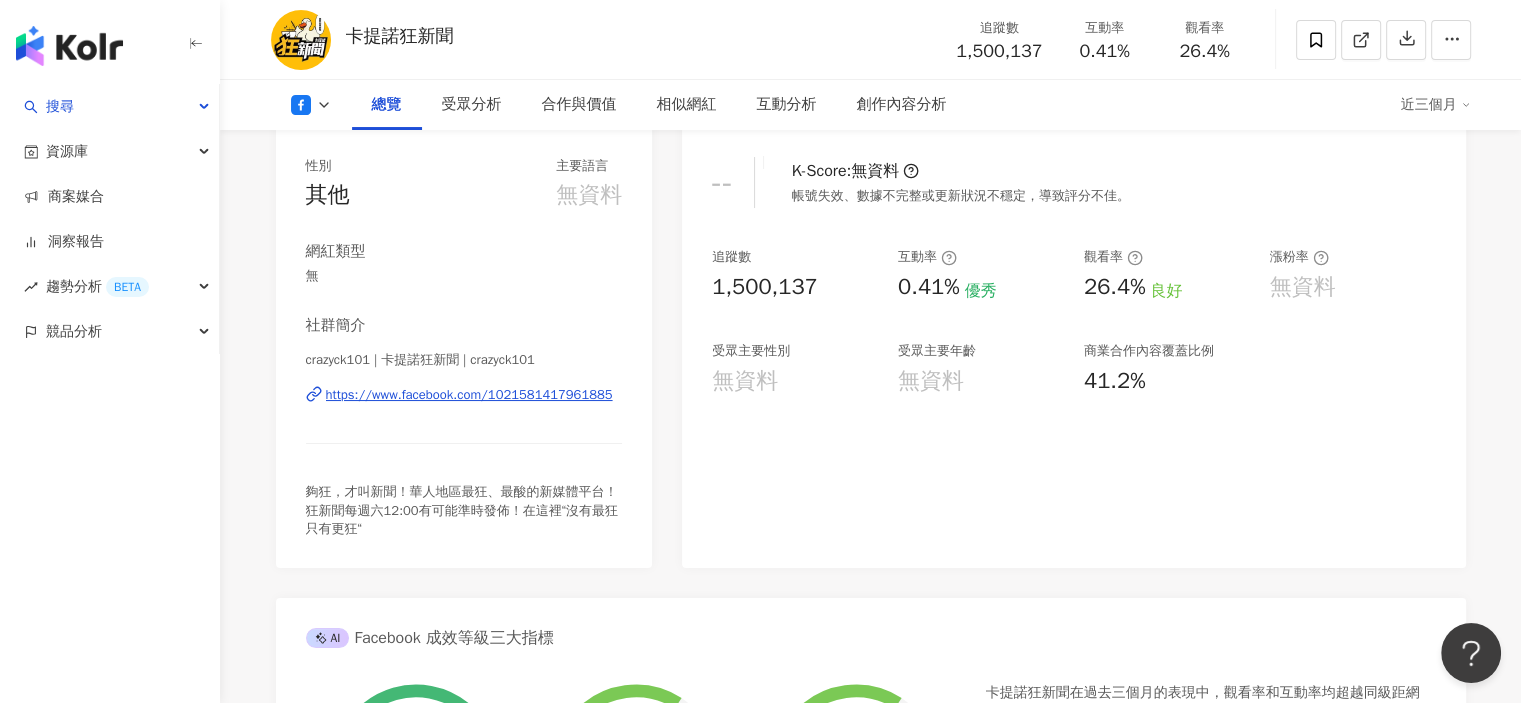 scroll, scrollTop: 0, scrollLeft: 0, axis: both 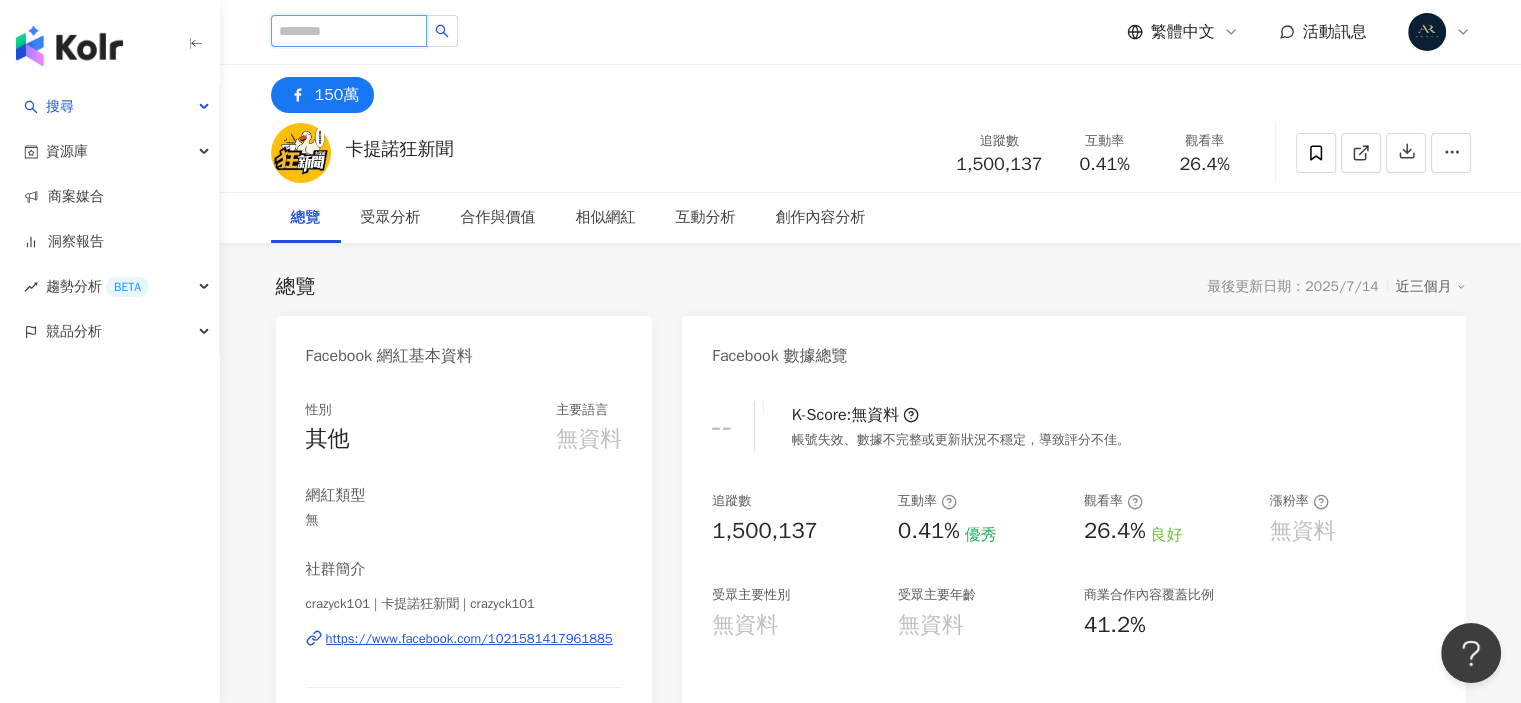 click at bounding box center (349, 31) 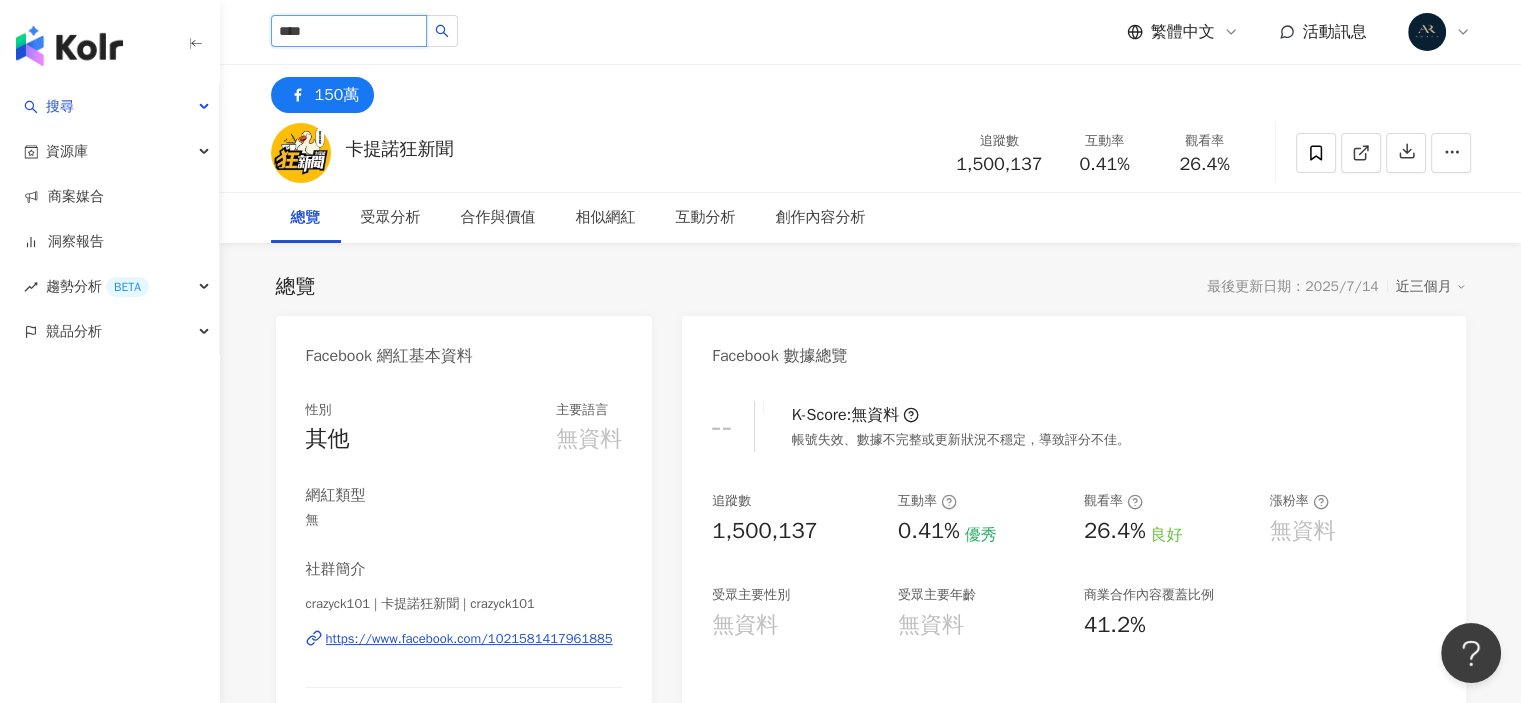 type on "***" 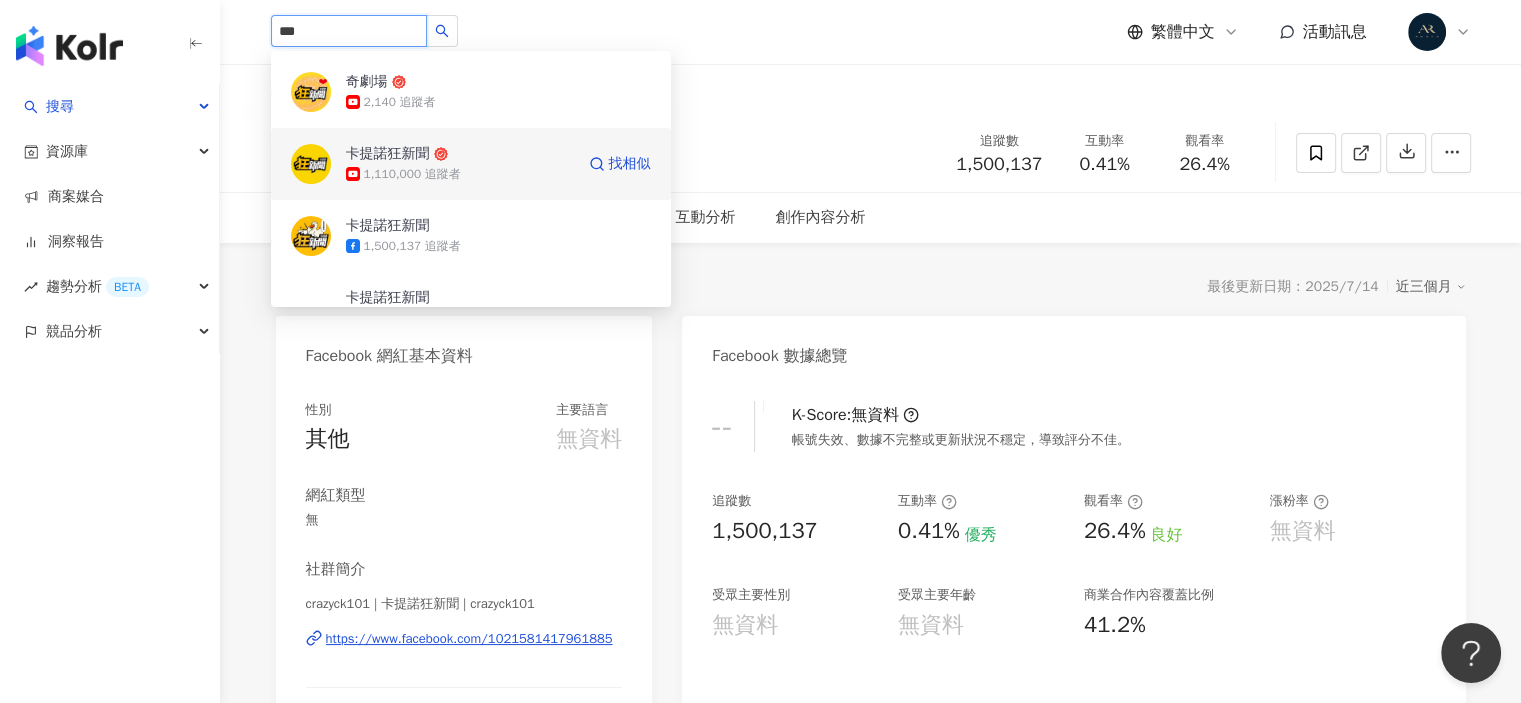 scroll, scrollTop: 100, scrollLeft: 0, axis: vertical 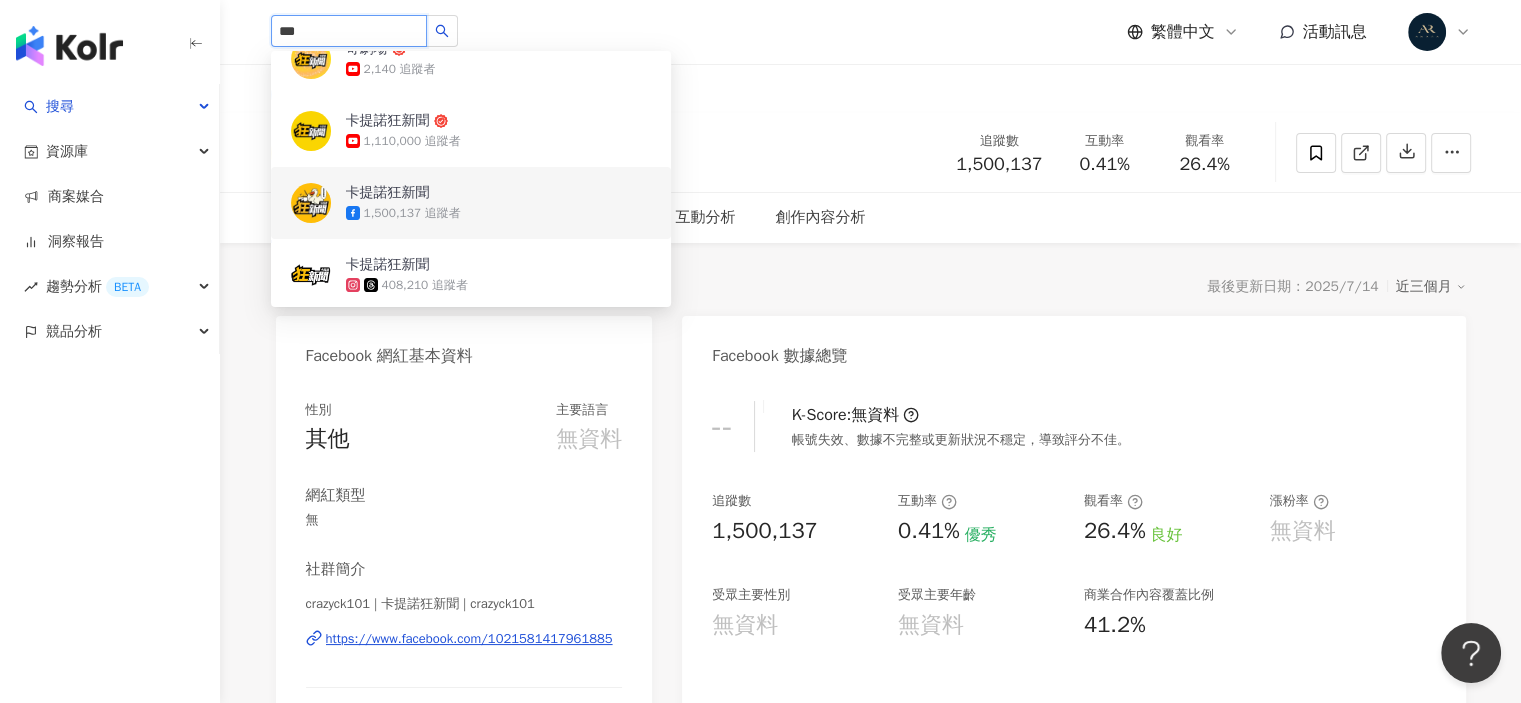 click on "1,500,137   追蹤者" at bounding box center (498, 213) 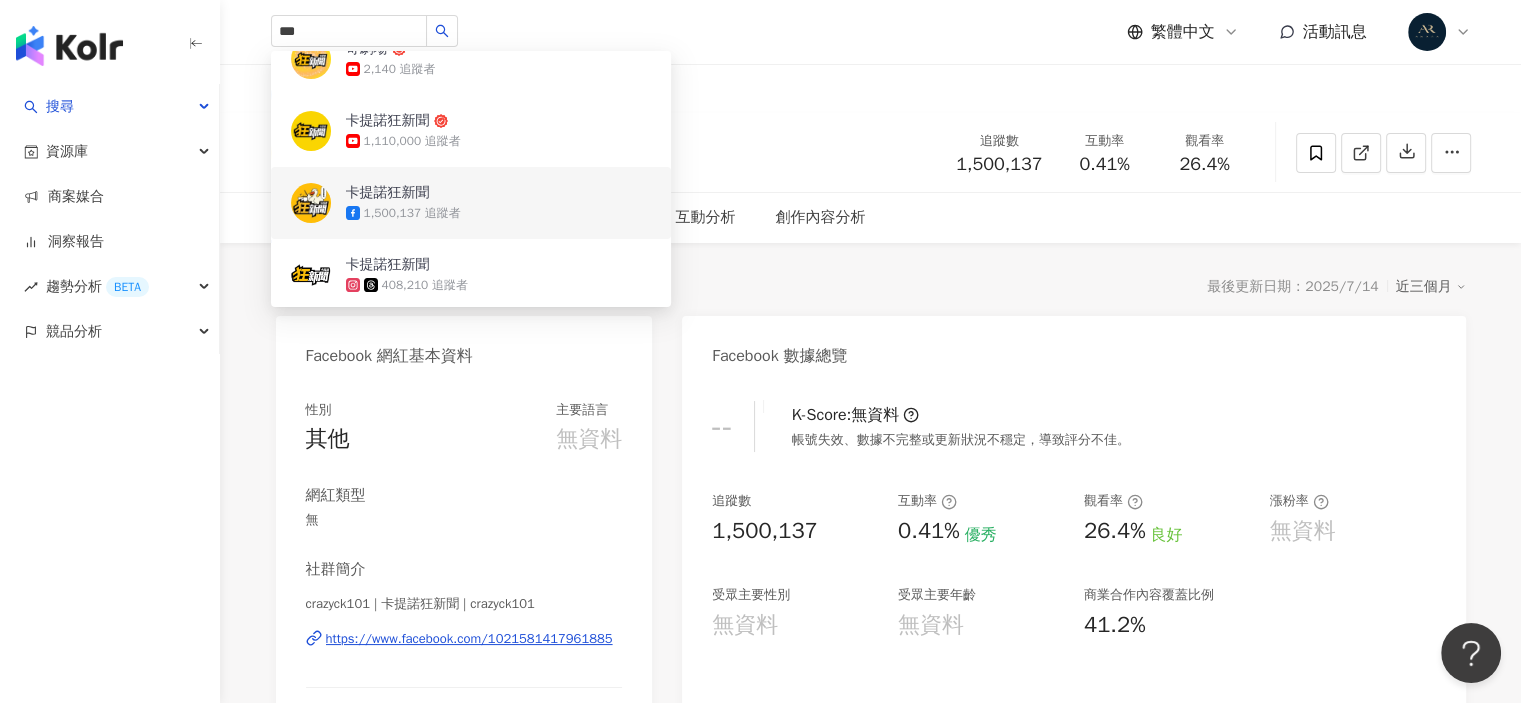 type 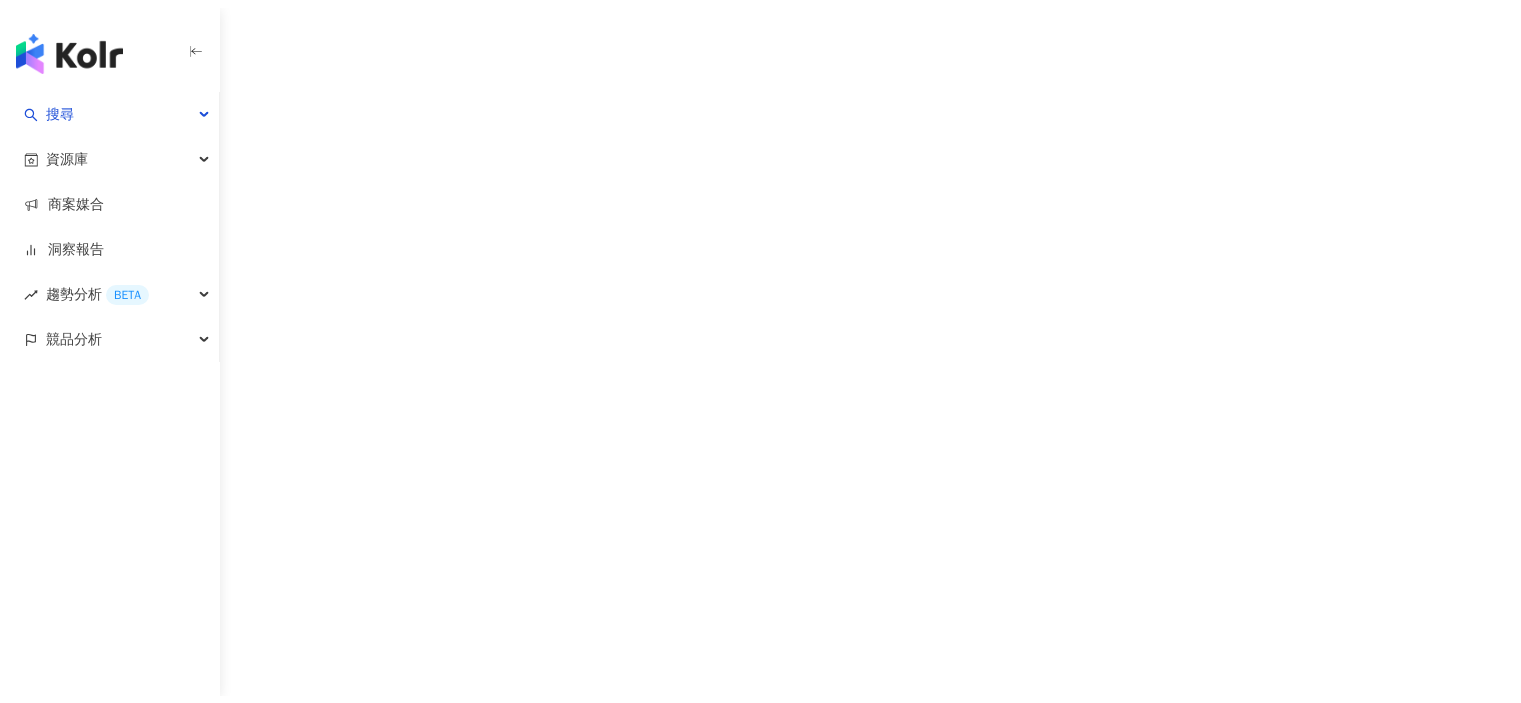 scroll, scrollTop: 0, scrollLeft: 0, axis: both 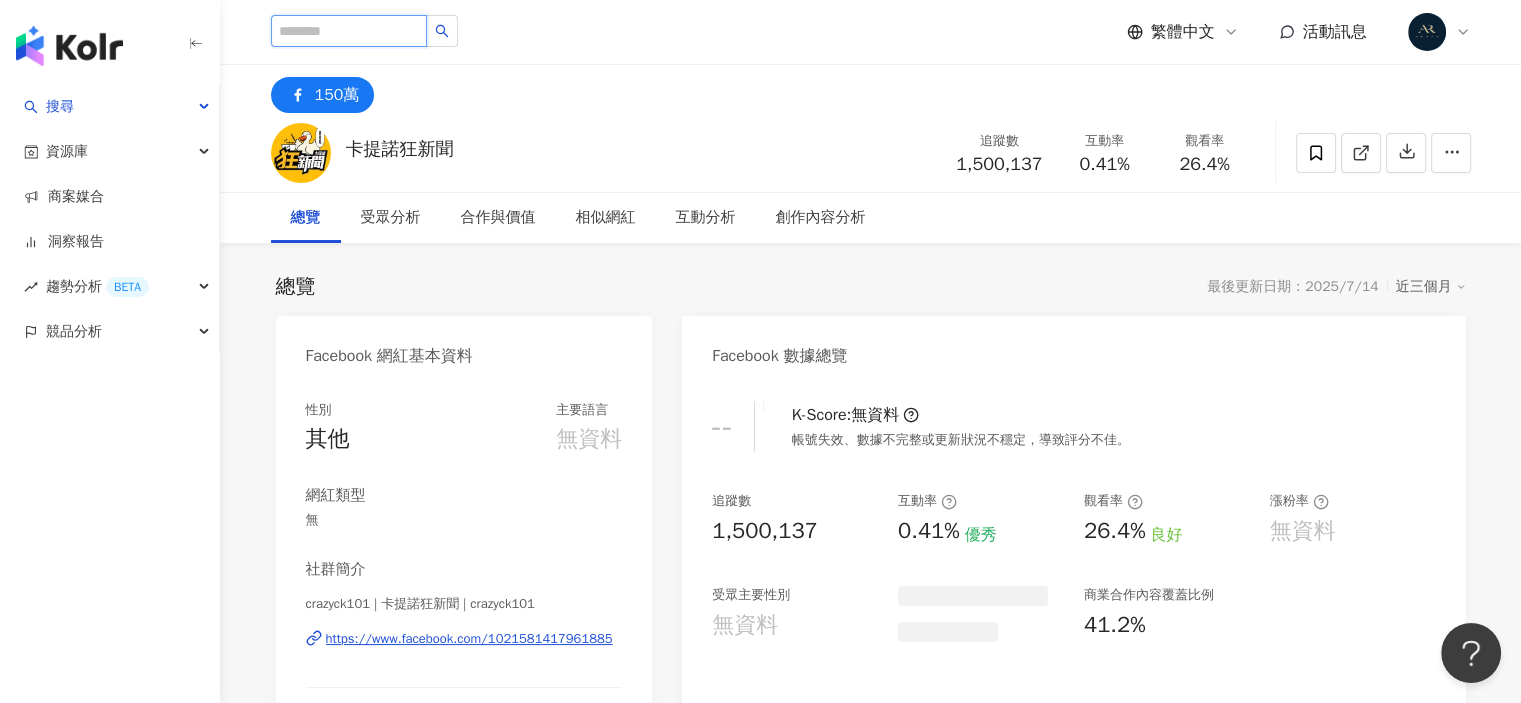 click at bounding box center [349, 31] 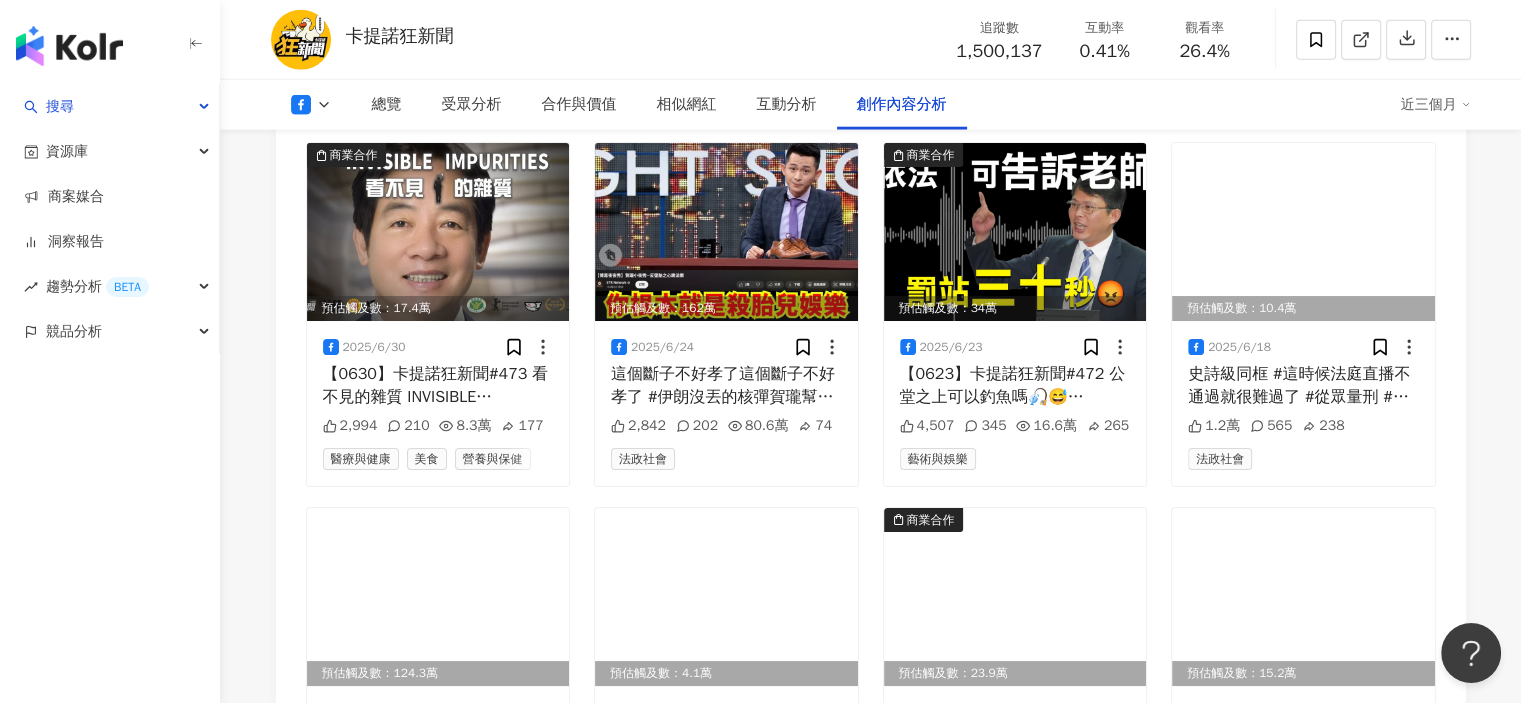 scroll, scrollTop: 5300, scrollLeft: 0, axis: vertical 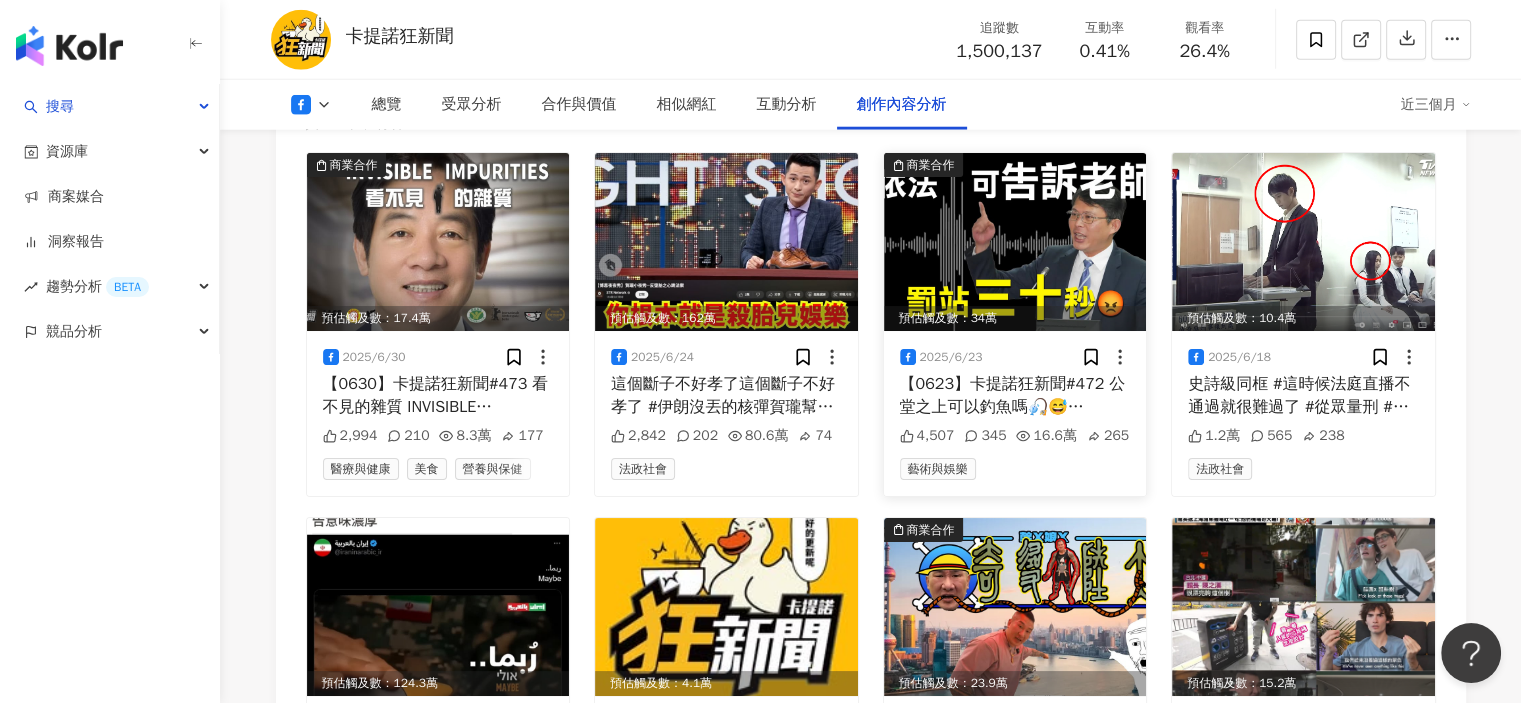click at bounding box center (1015, 242) 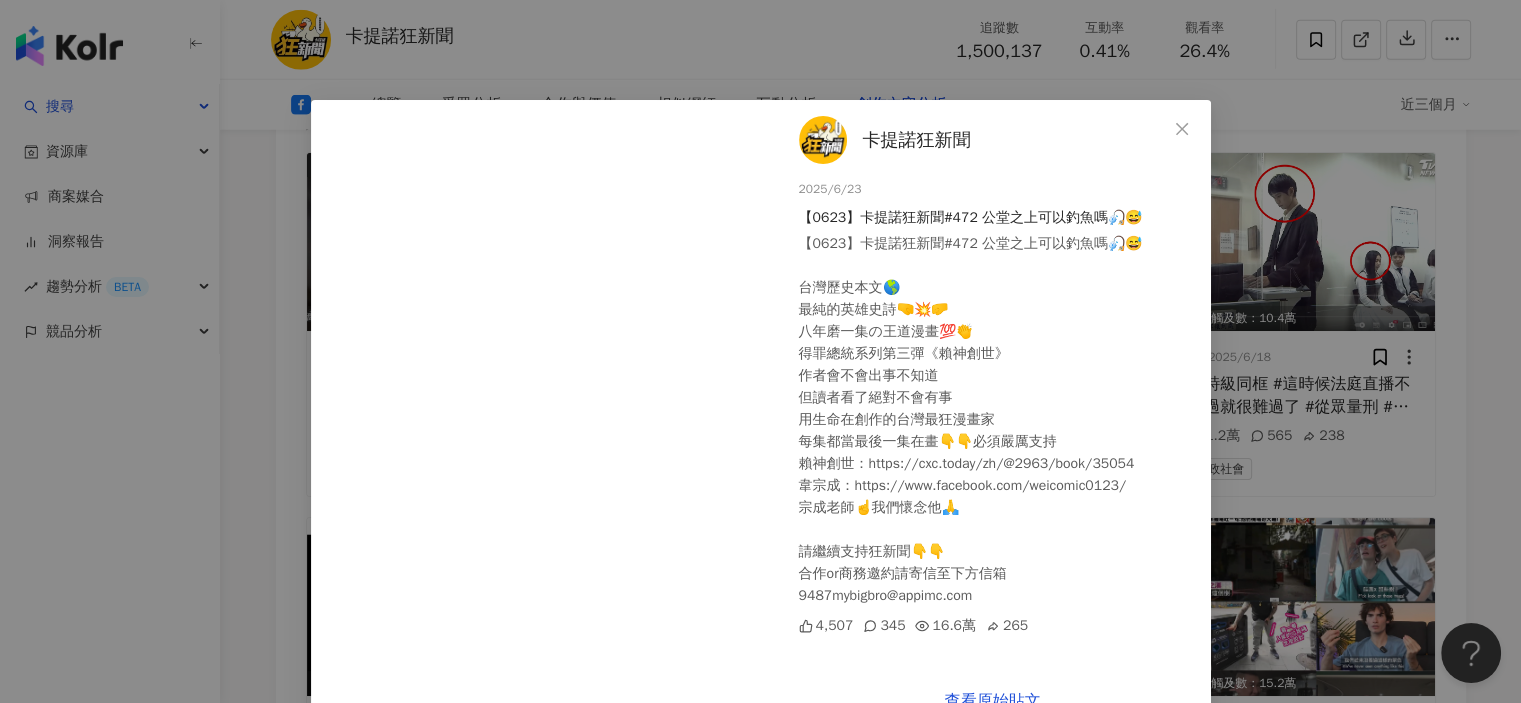 scroll, scrollTop: 0, scrollLeft: 0, axis: both 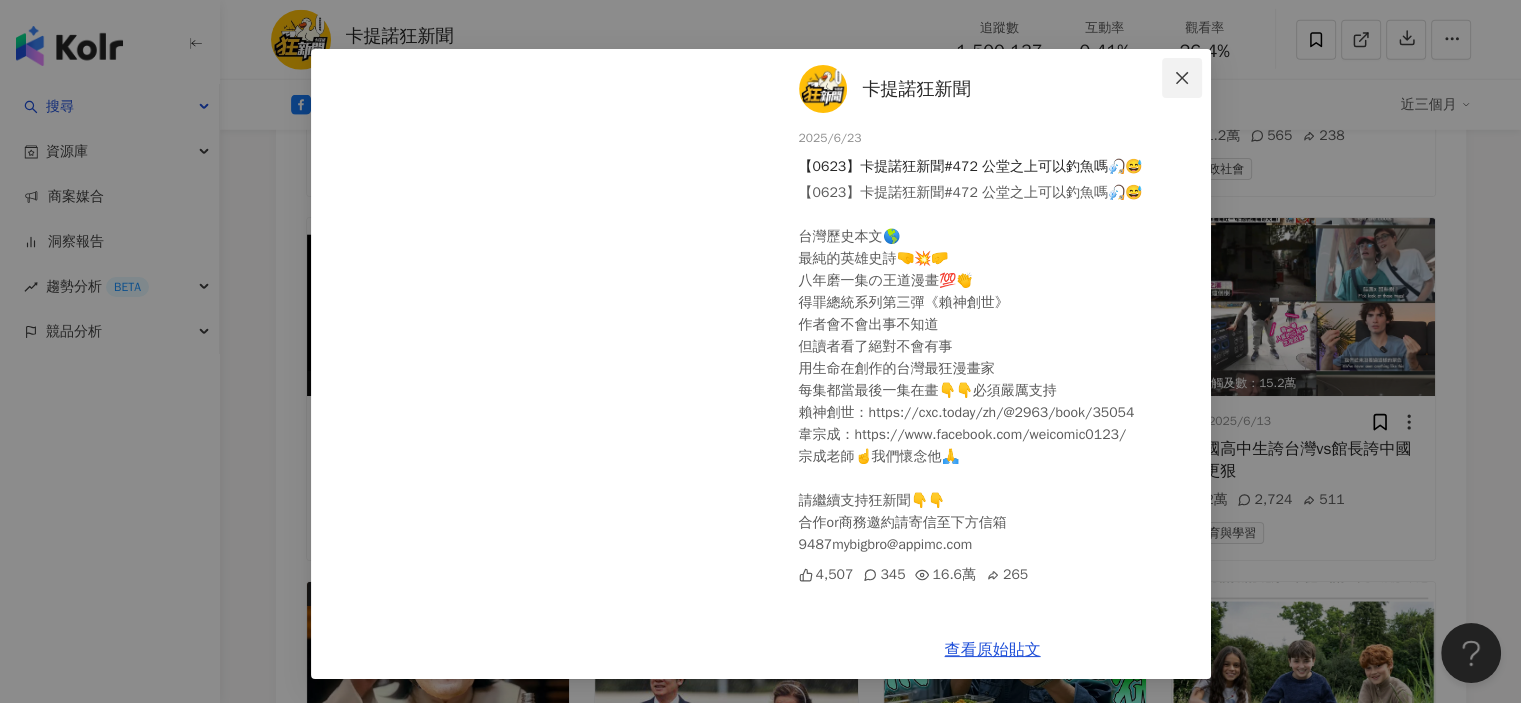 click 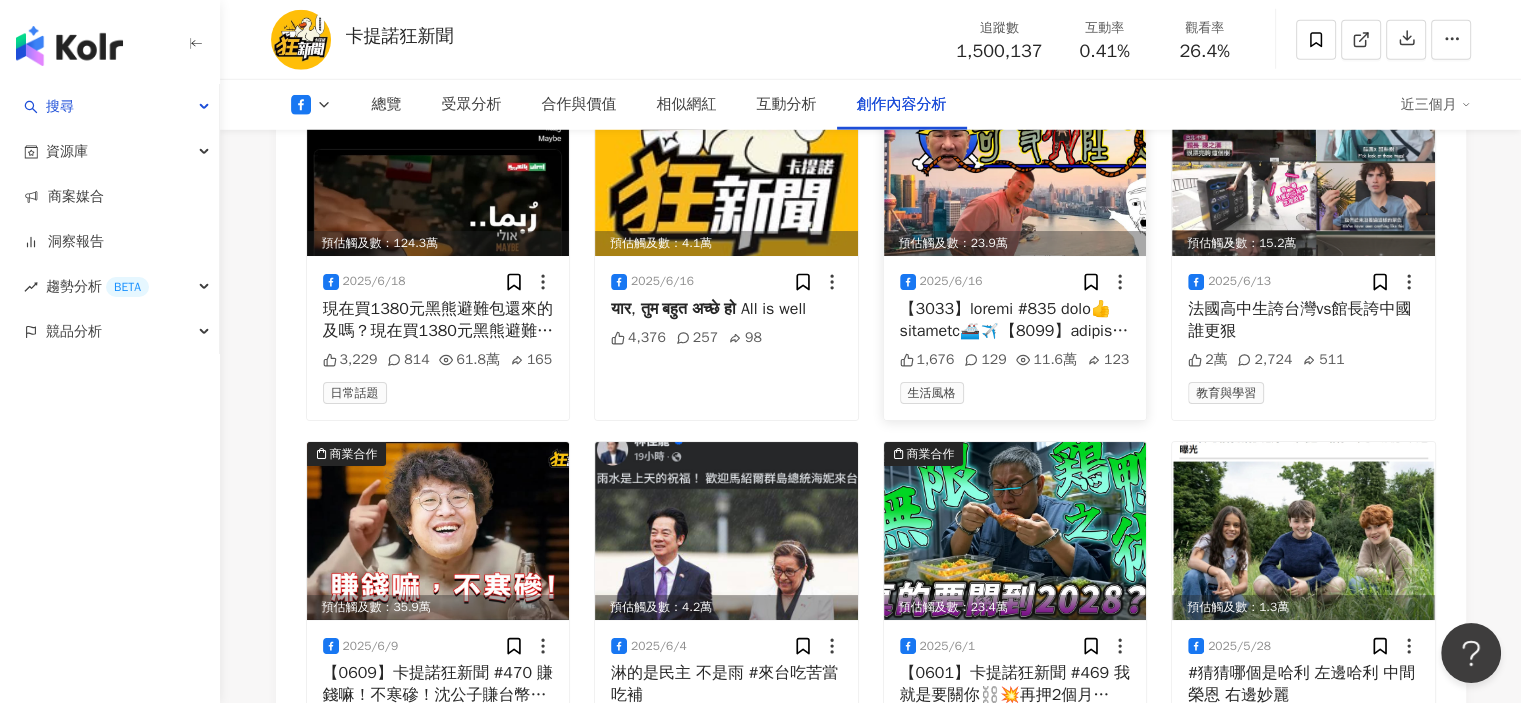 scroll, scrollTop: 5900, scrollLeft: 0, axis: vertical 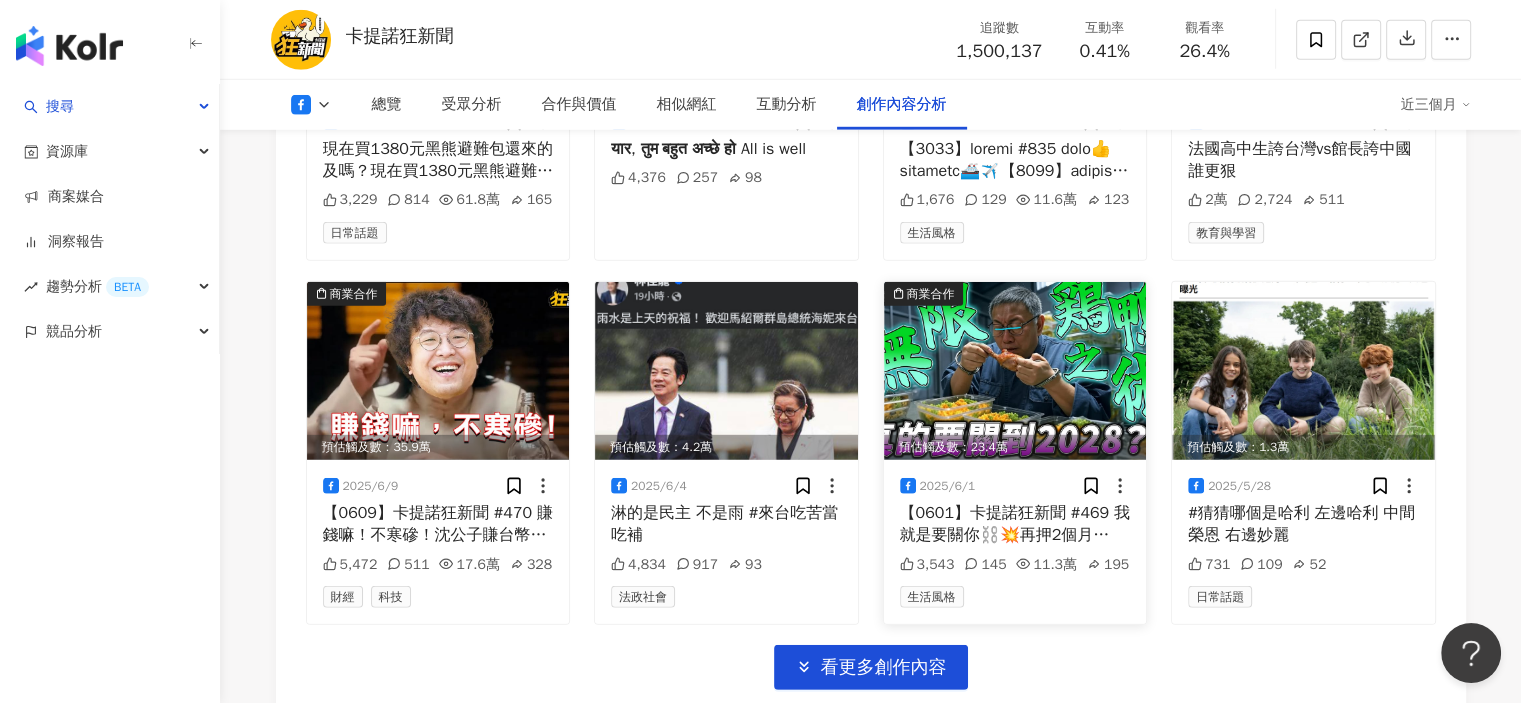 click at bounding box center [1015, 371] 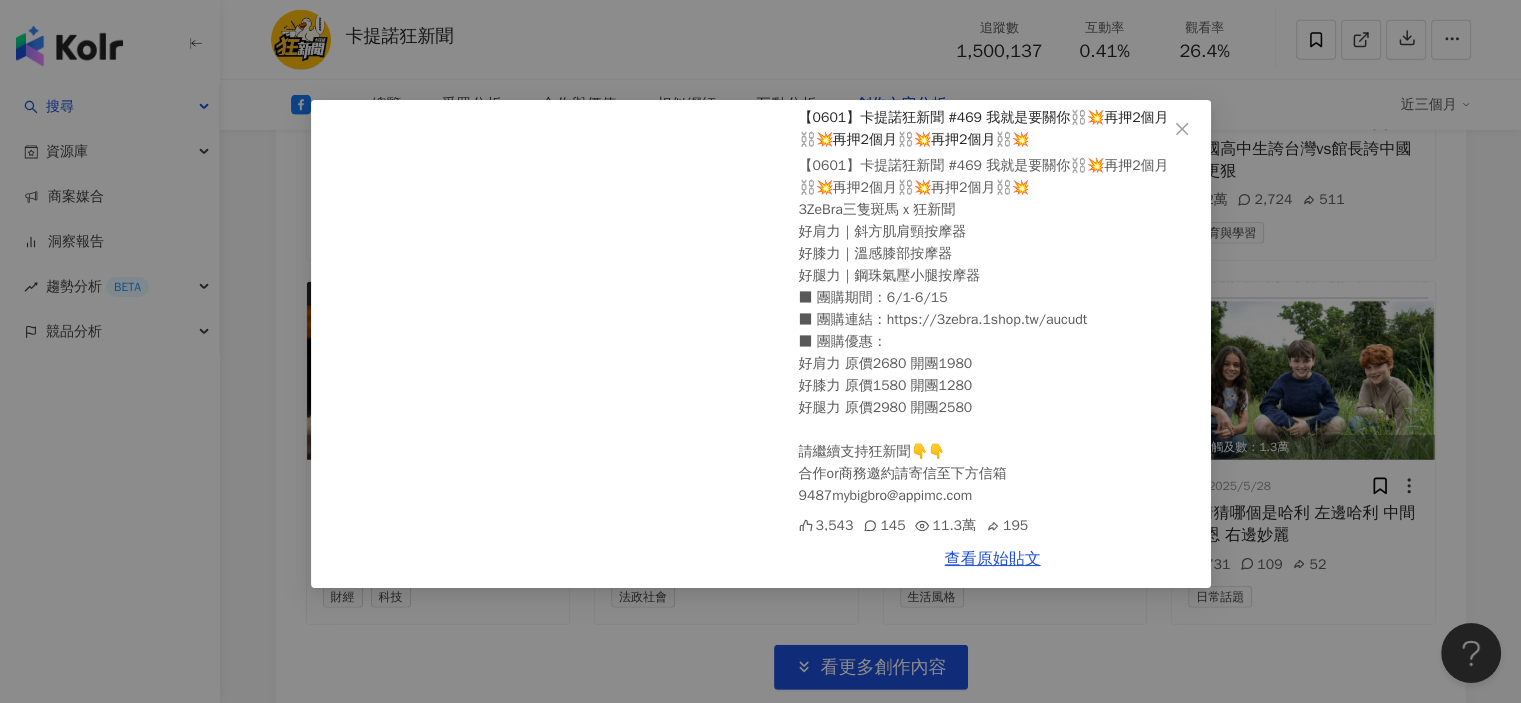 scroll, scrollTop: 105, scrollLeft: 0, axis: vertical 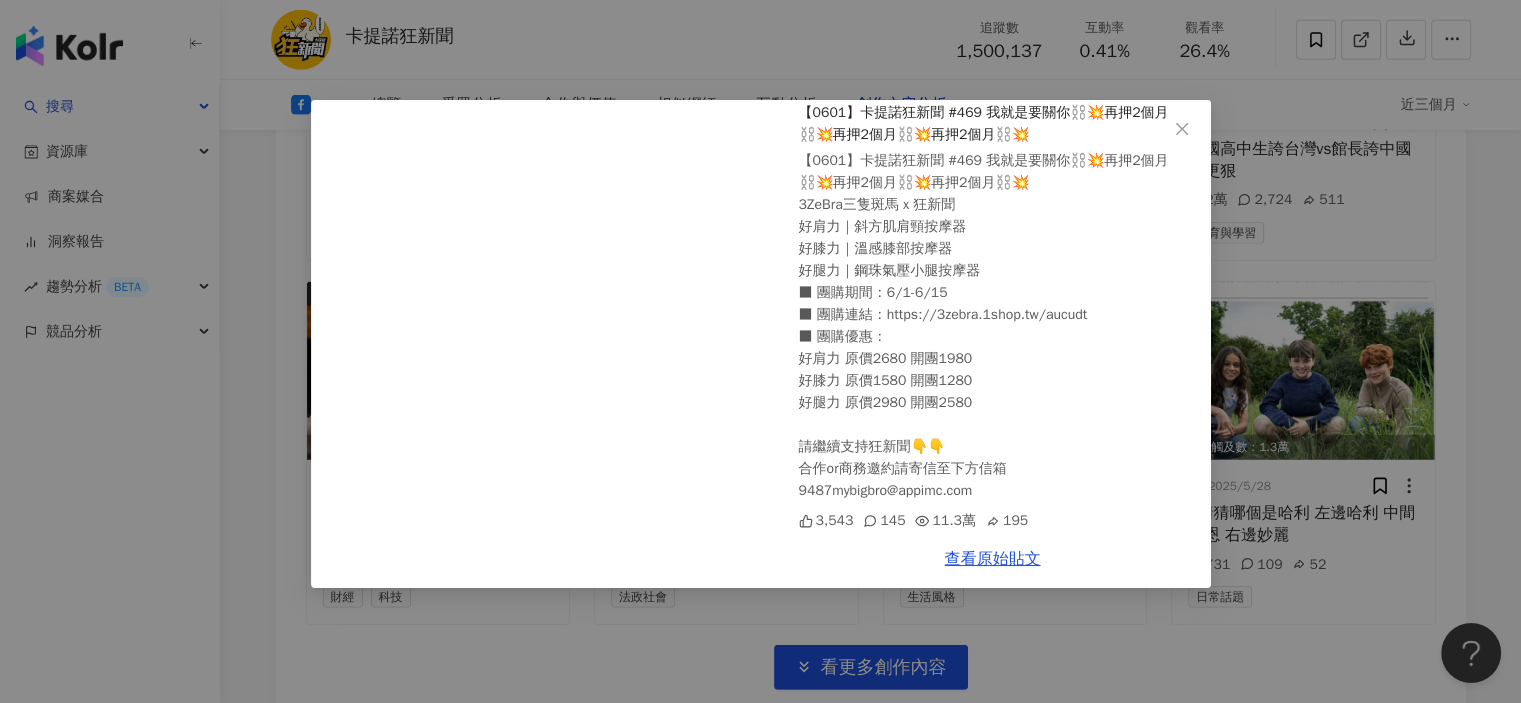 click on "卡提諾狂新聞 2025/6/1 【0601】卡提諾狂新聞 #469 我就是要關你⛓️‍💥再押2個月⛓️‍💥再押2個月⛓️‍💥再押2個月⛓️‍💥 【0601】卡提諾狂新聞 #469 我就是要關你⛓️‍💥再押2個月⛓️‍💥再押2個月⛓️‍💥再押2個月⛓️‍💥
3ZeBra三隻斑馬 x 狂新聞
好肩力｜斜方肌肩頸按摩器
好膝力｜溫感膝部按摩器
好腿力｜鋼珠氣壓小腿按摩器
■ 團購期間：6/1-6/15
■ 團購連結：https://3zebra.1shop.tw/aucudt
■ 團購優惠：
好肩力 原價2680 開團1980
好膝力 原價1580 開團1280
好腿力 原價2980 開團2580
請繼續支持狂新聞👇👇
合作or商務邀約請寄信至下方信箱
9487mybigbro@appimc.com 3,543 145 11.3萬 195 查看原始貼文" at bounding box center (760, 351) 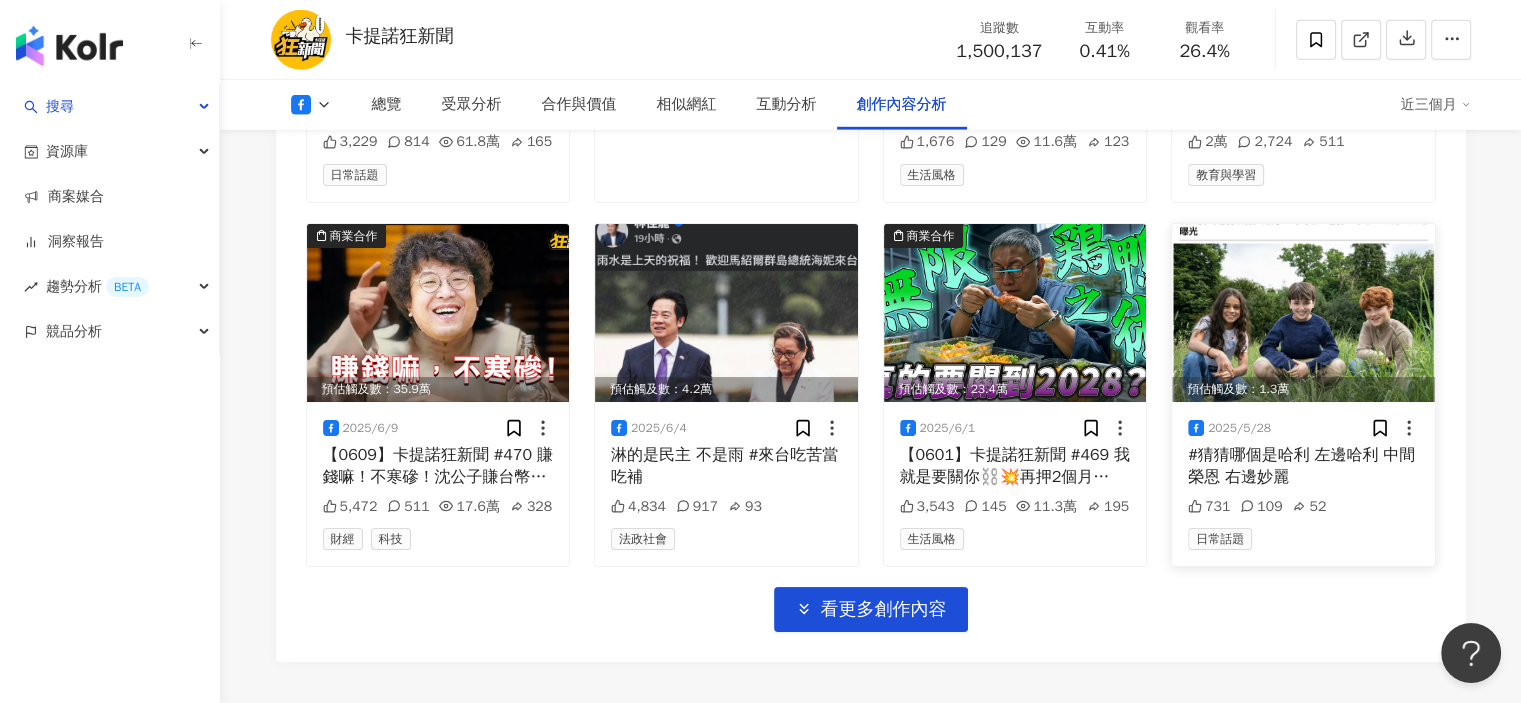 scroll, scrollTop: 6151, scrollLeft: 0, axis: vertical 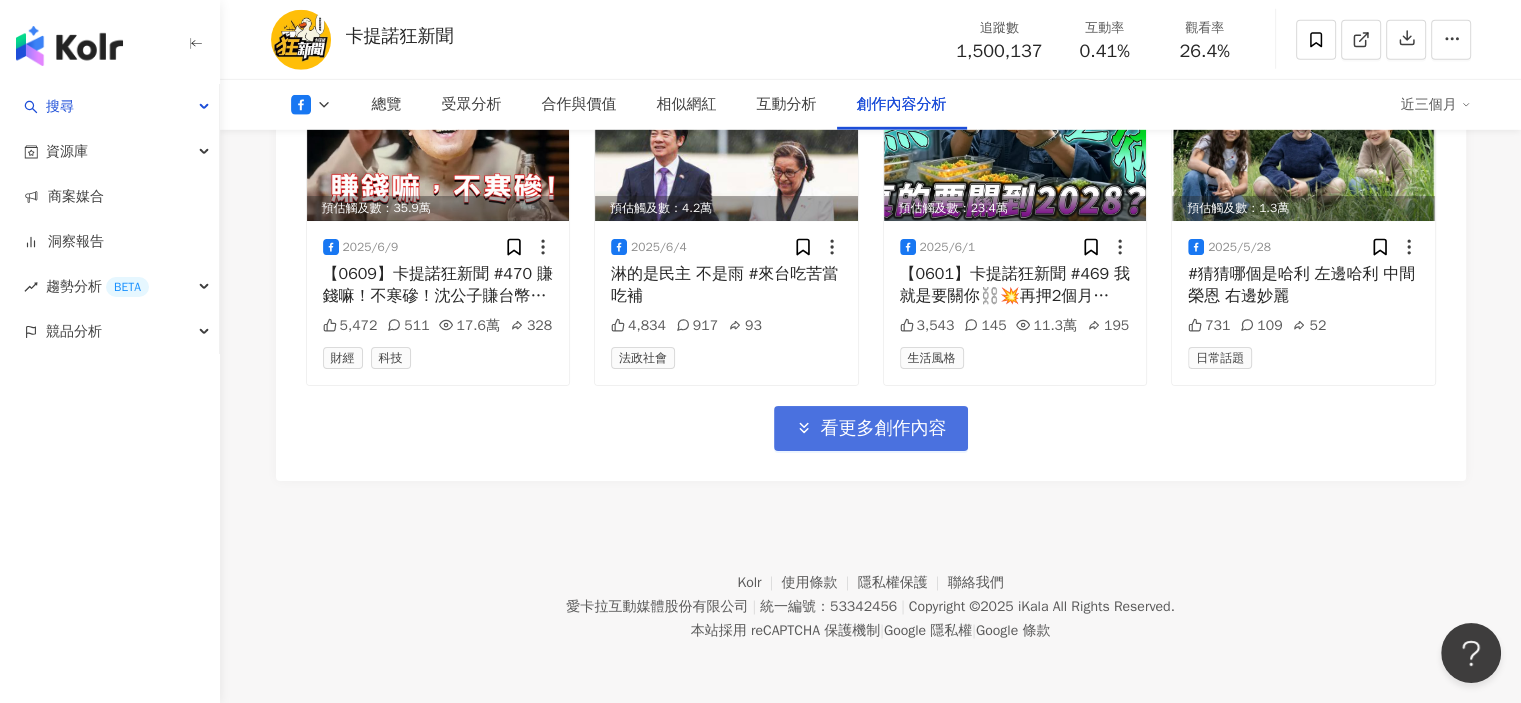 click on "看更多創作內容" at bounding box center [884, 429] 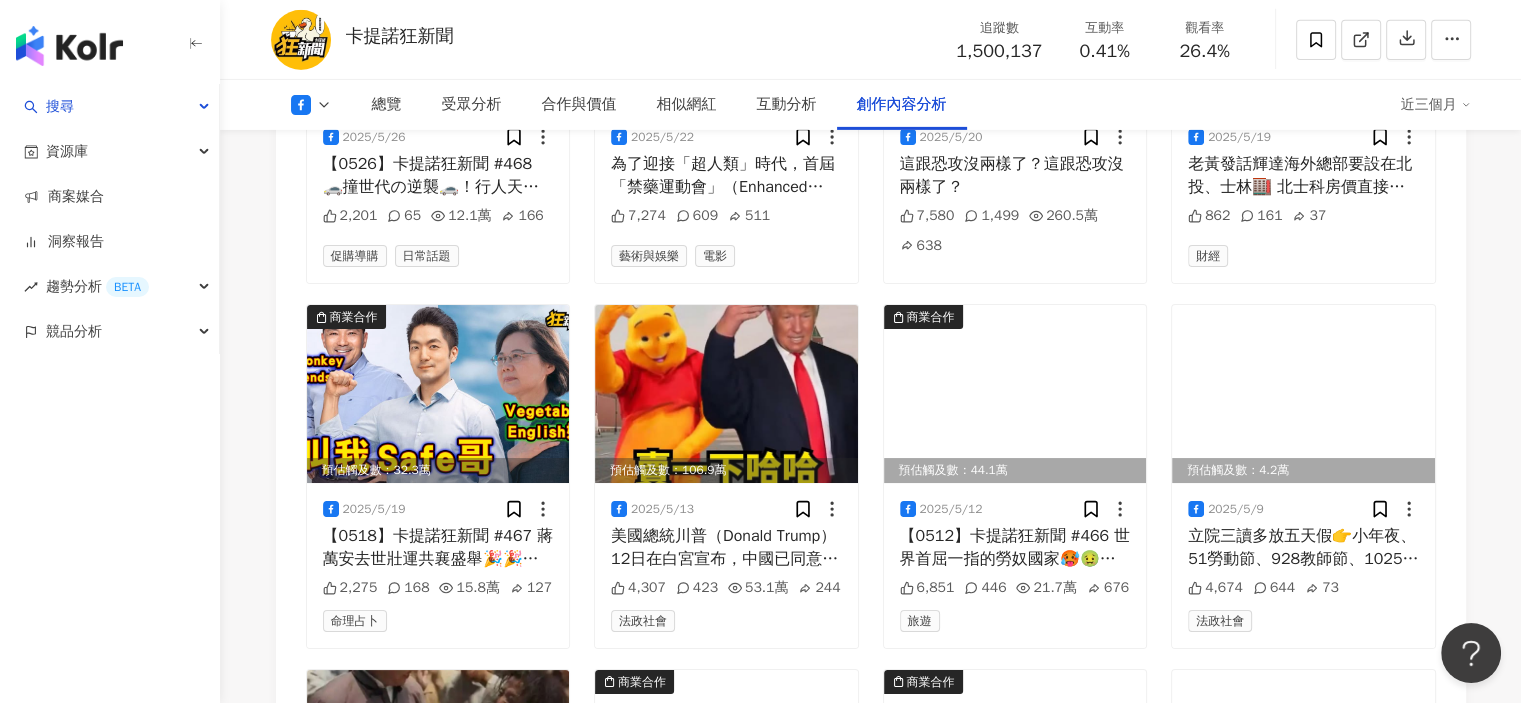 scroll, scrollTop: 6751, scrollLeft: 0, axis: vertical 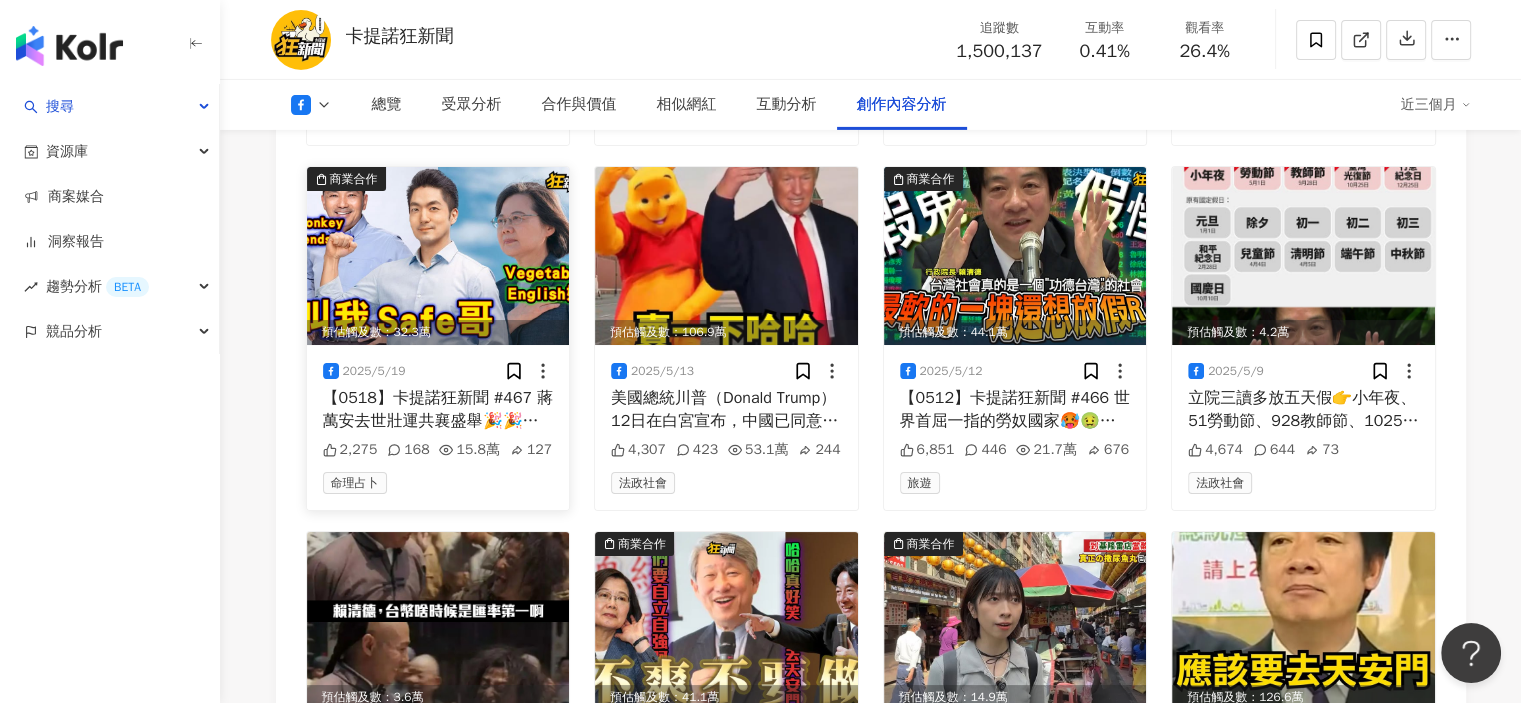 click at bounding box center [438, 256] 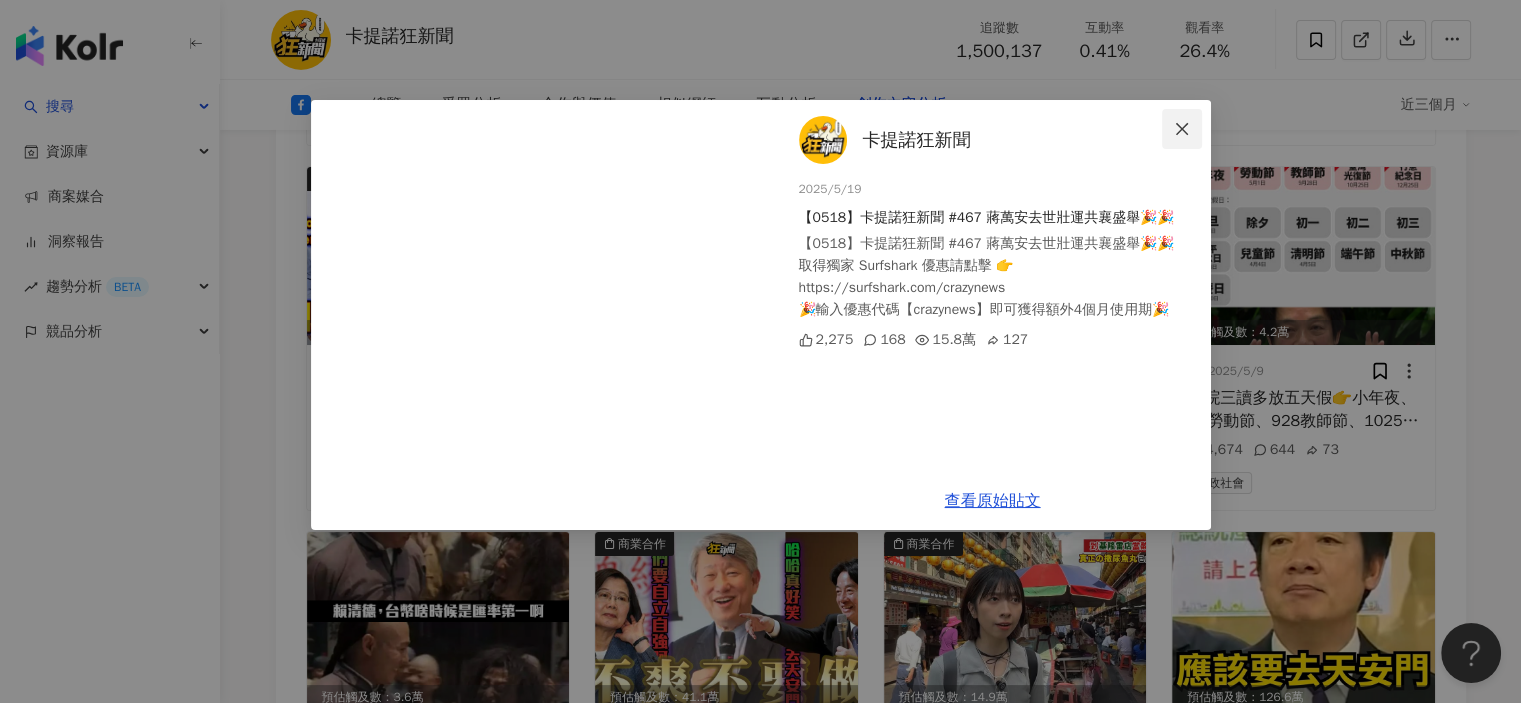 click at bounding box center (1182, 129) 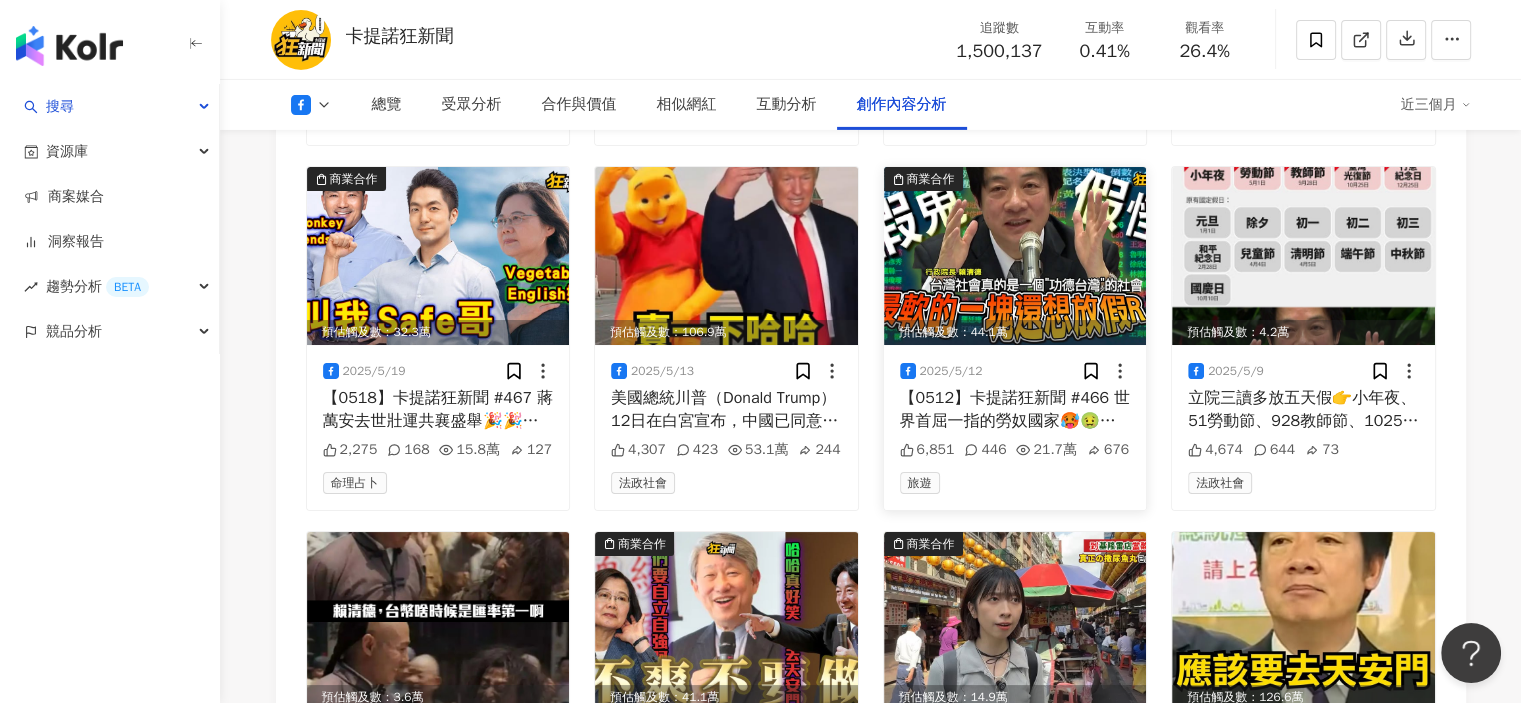 click at bounding box center (1015, 256) 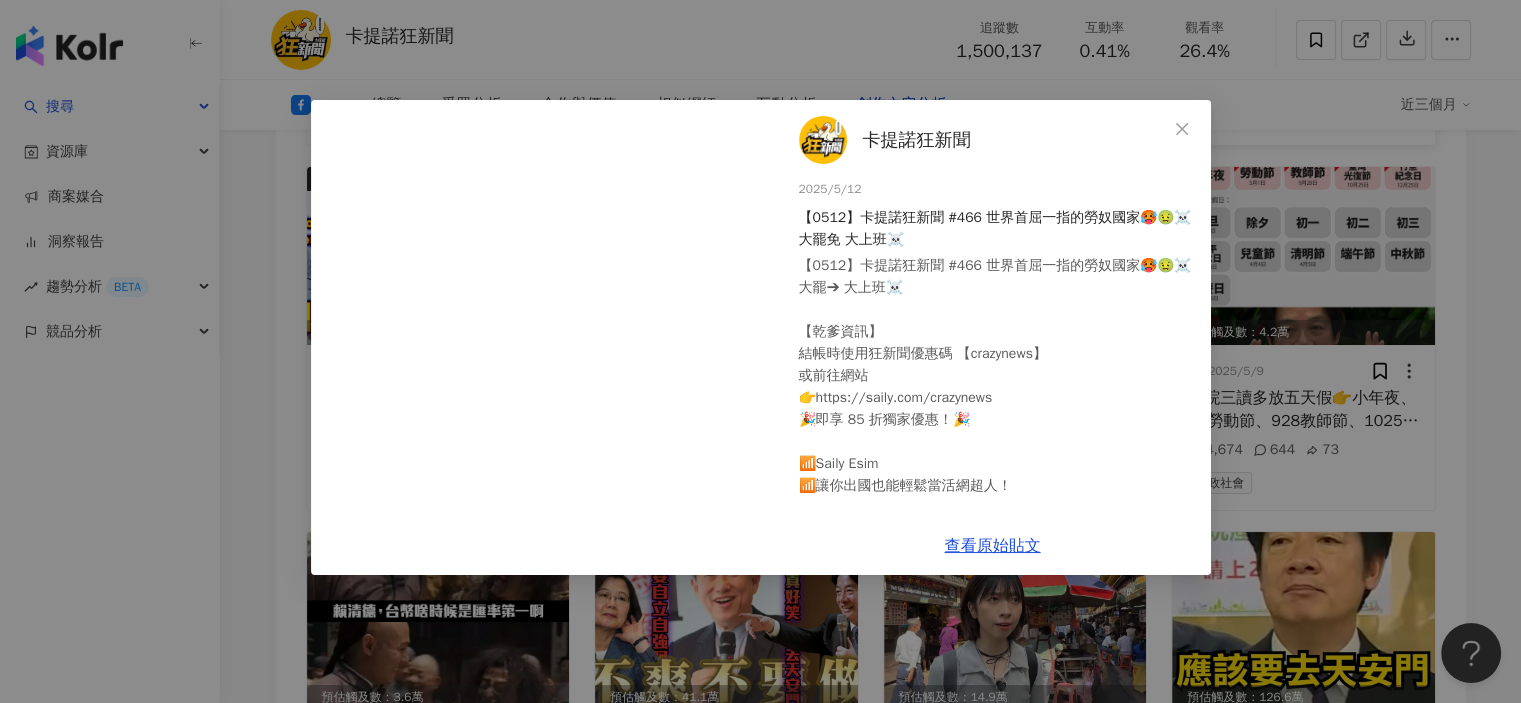click 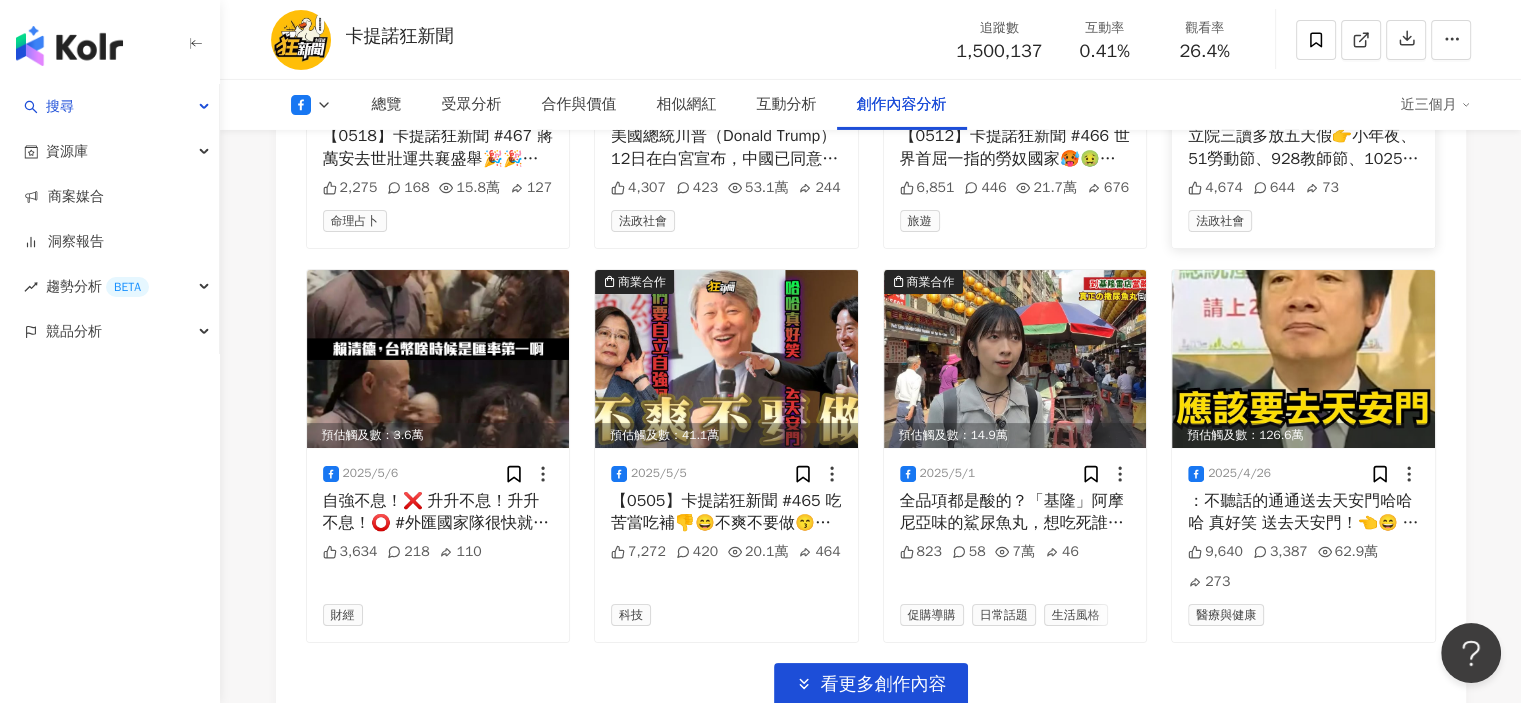 scroll, scrollTop: 7051, scrollLeft: 0, axis: vertical 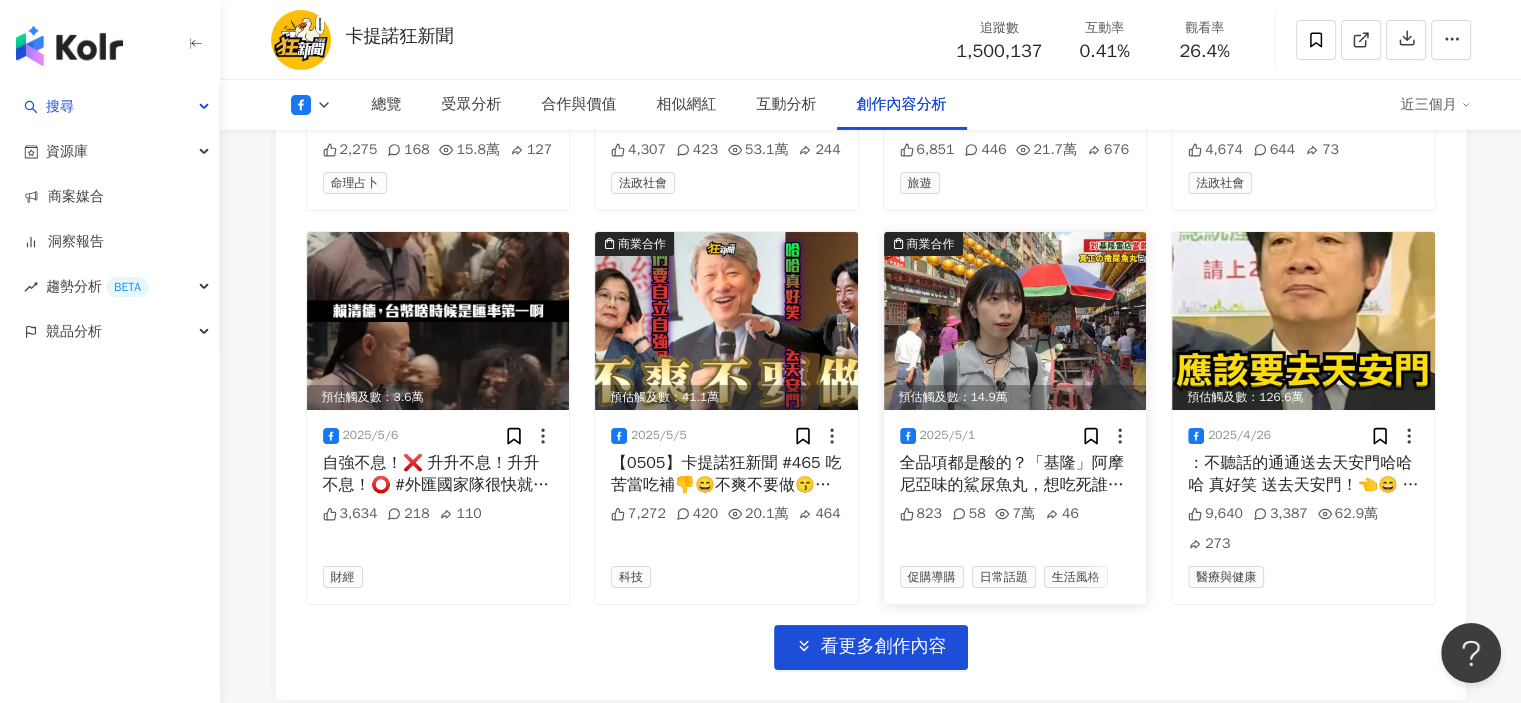 click at bounding box center [1015, 321] 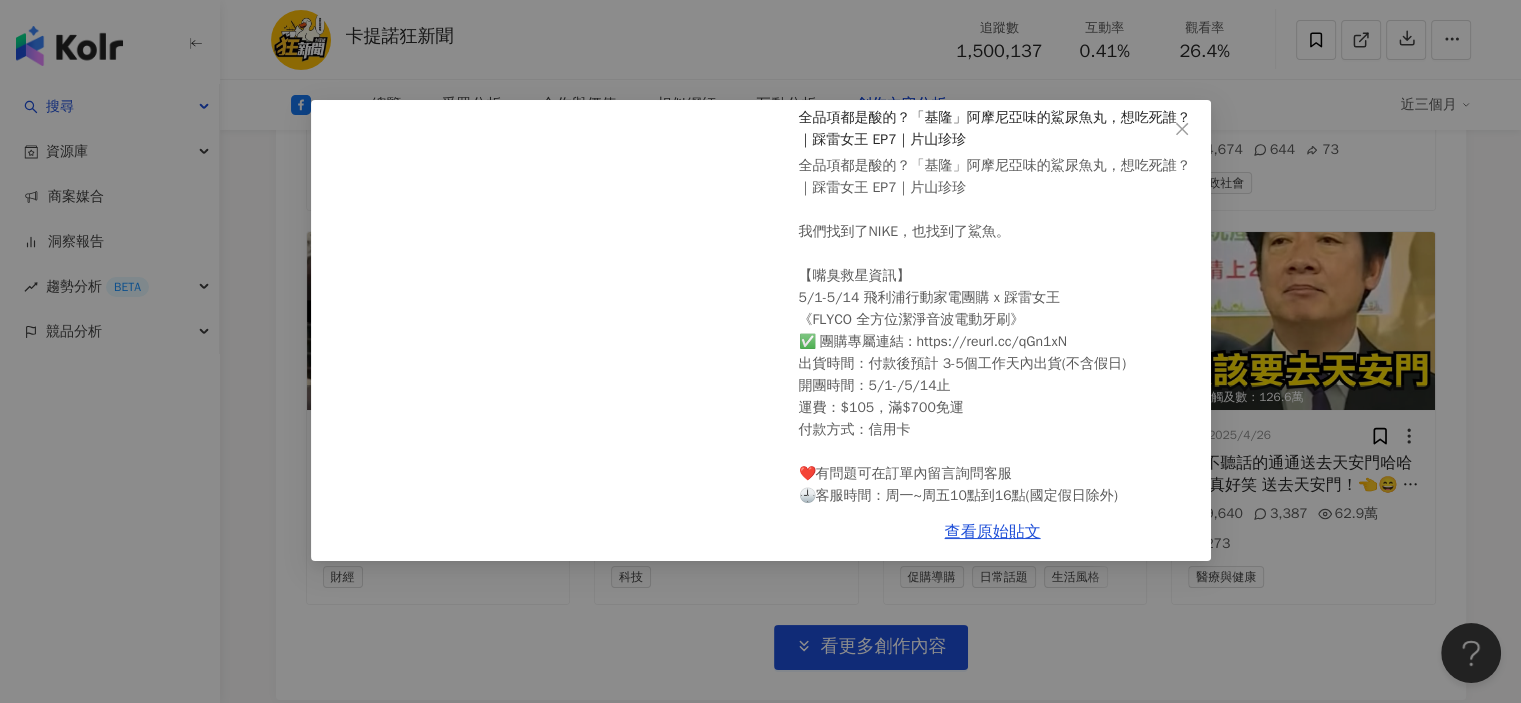 scroll, scrollTop: 176, scrollLeft: 0, axis: vertical 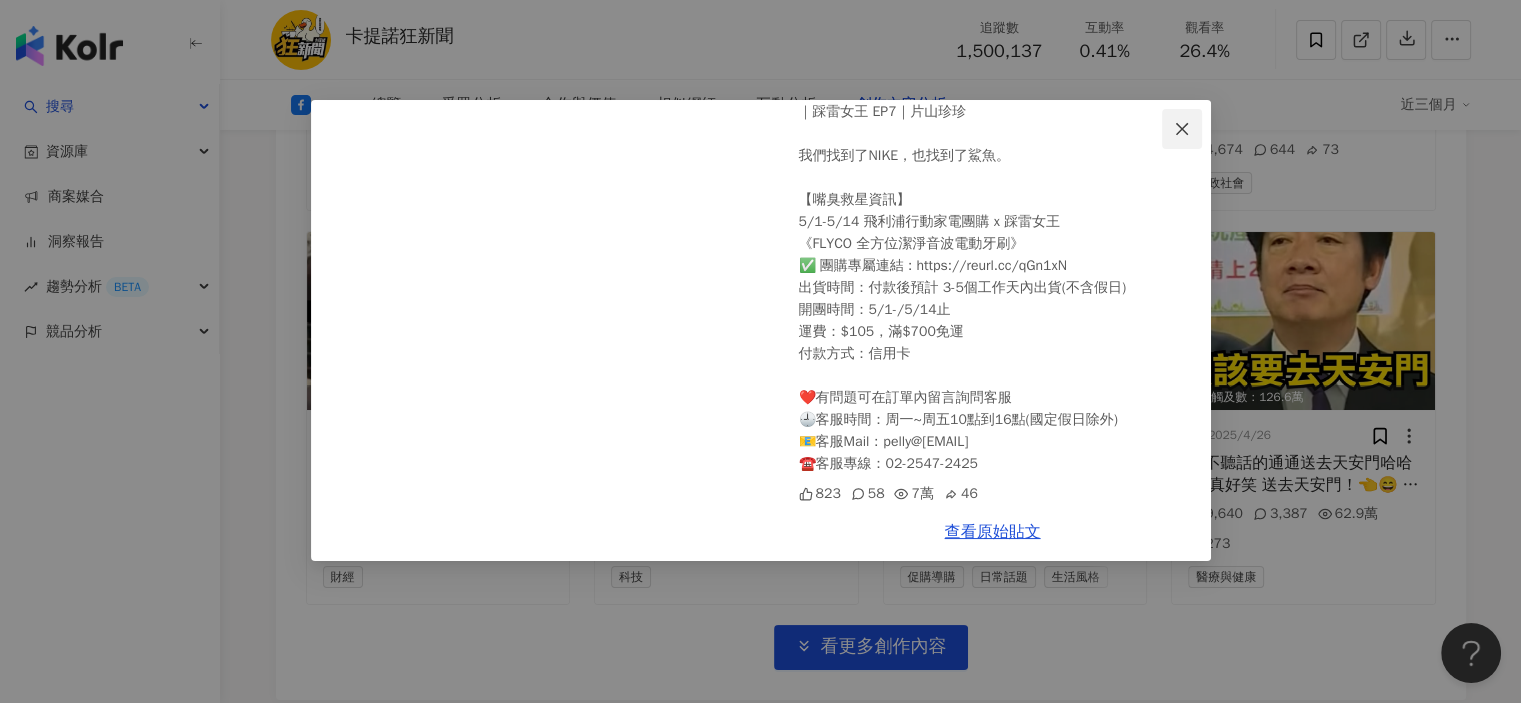 click 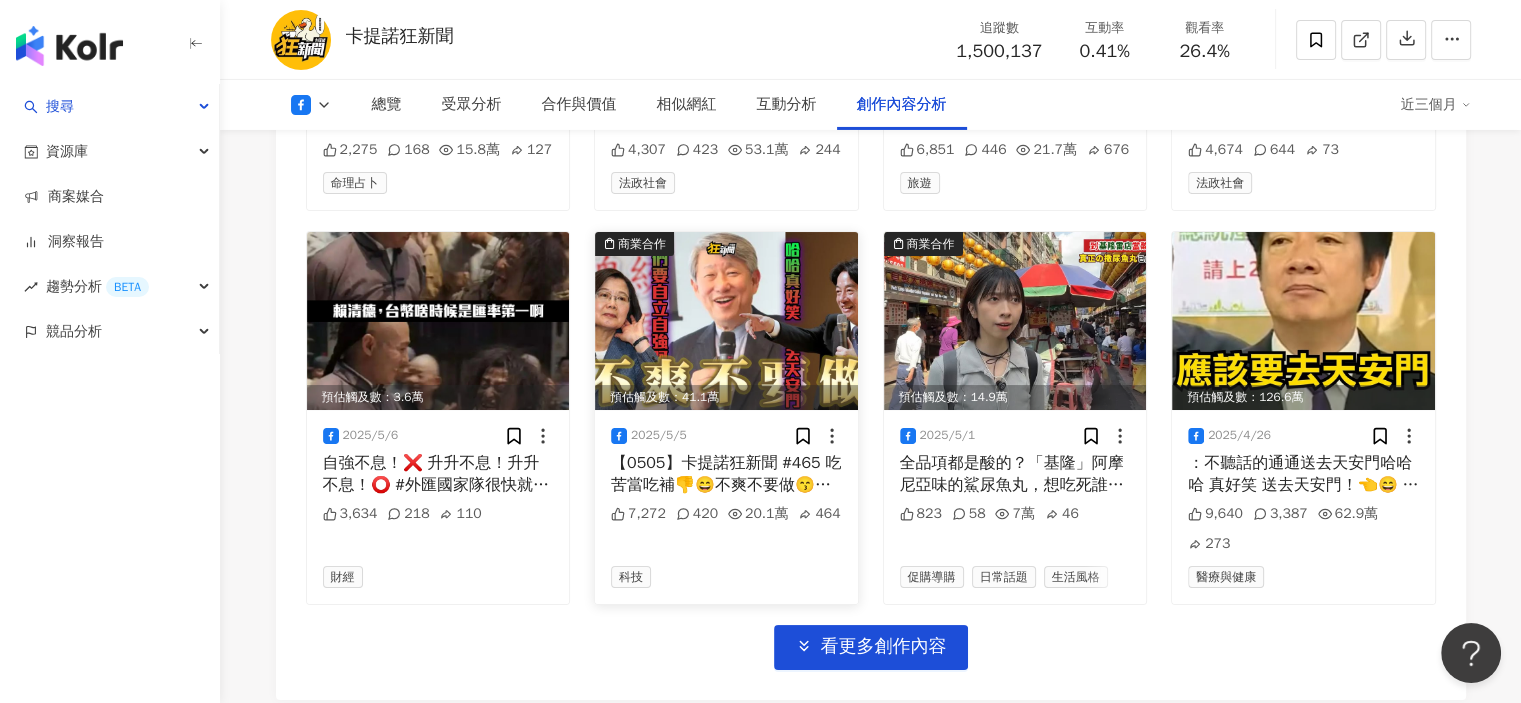 click at bounding box center (726, 321) 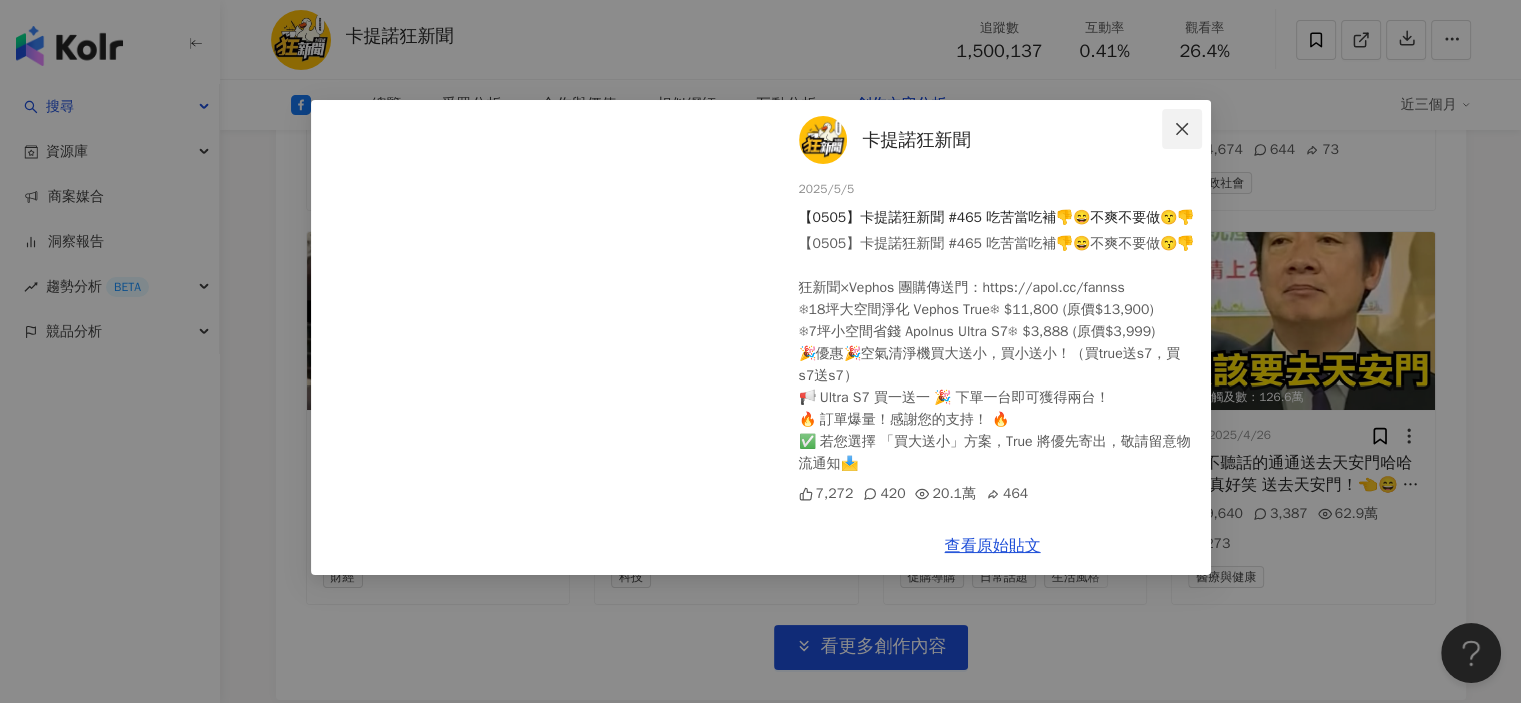 click 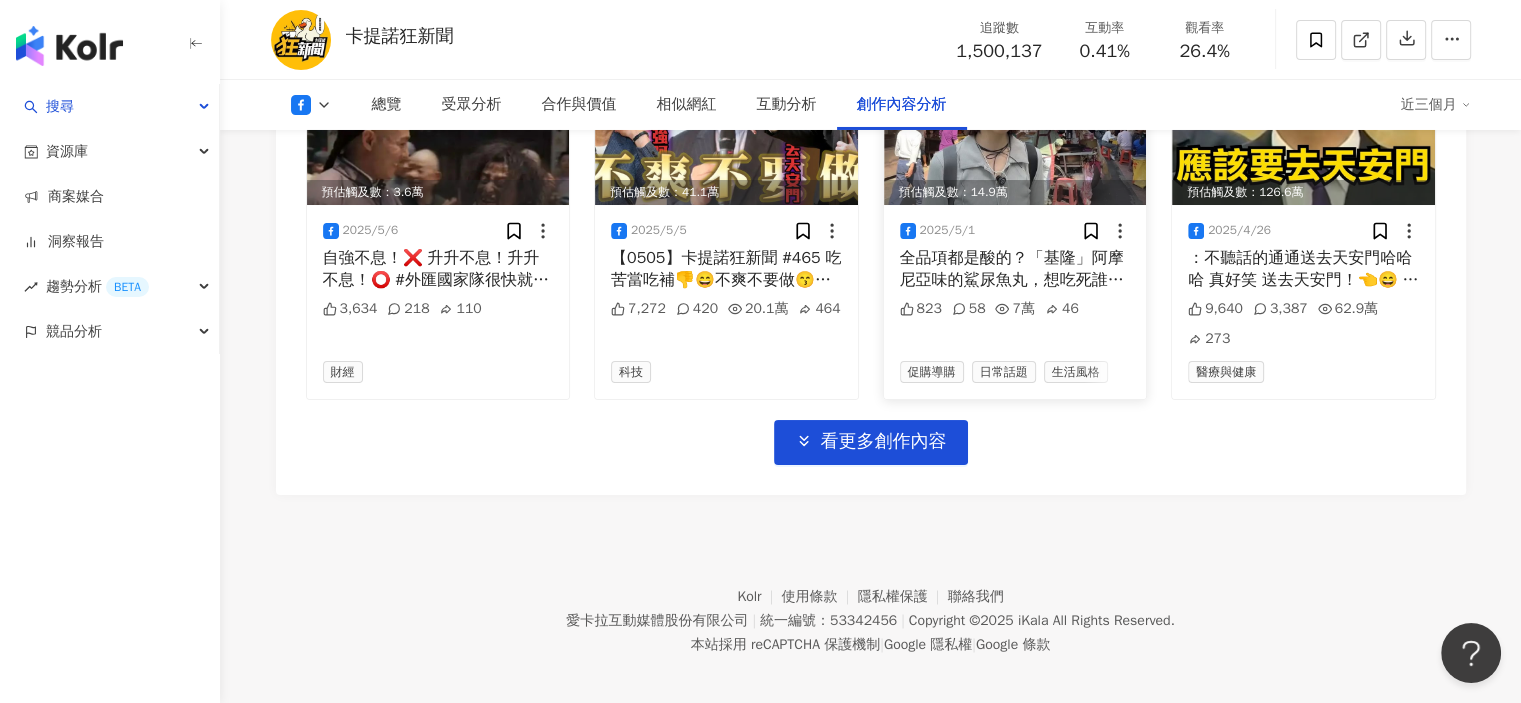 scroll, scrollTop: 7280, scrollLeft: 0, axis: vertical 